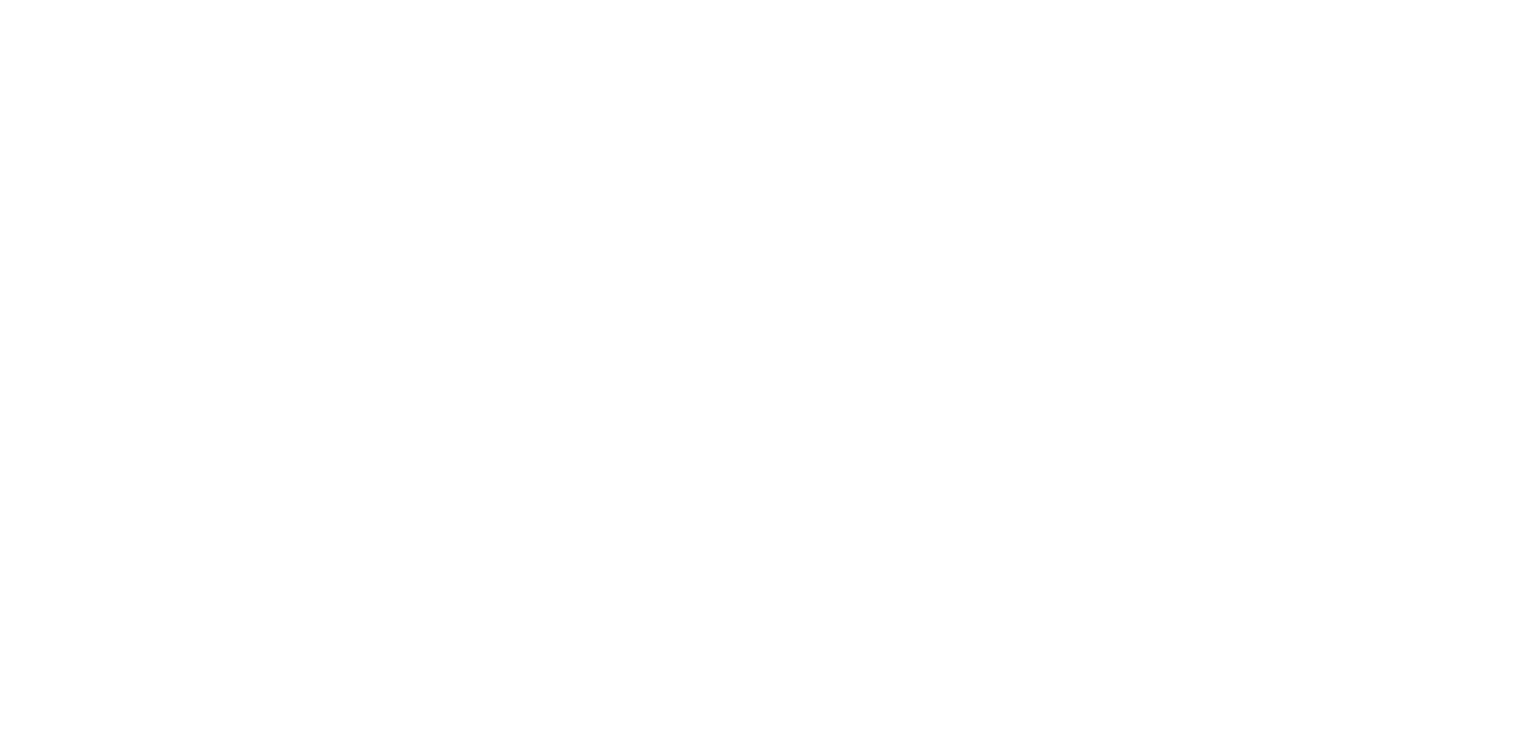 scroll, scrollTop: 0, scrollLeft: 0, axis: both 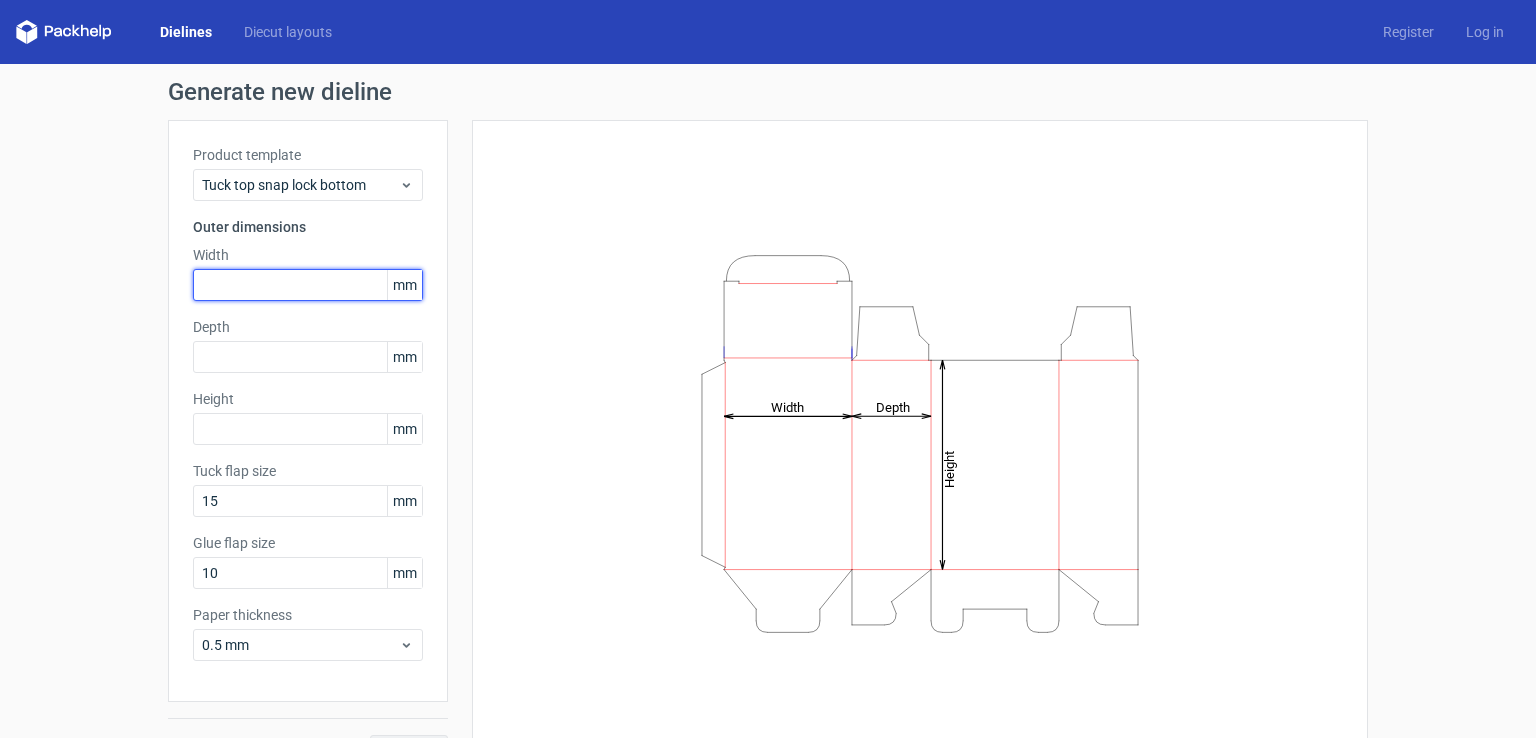 click at bounding box center [308, 285] 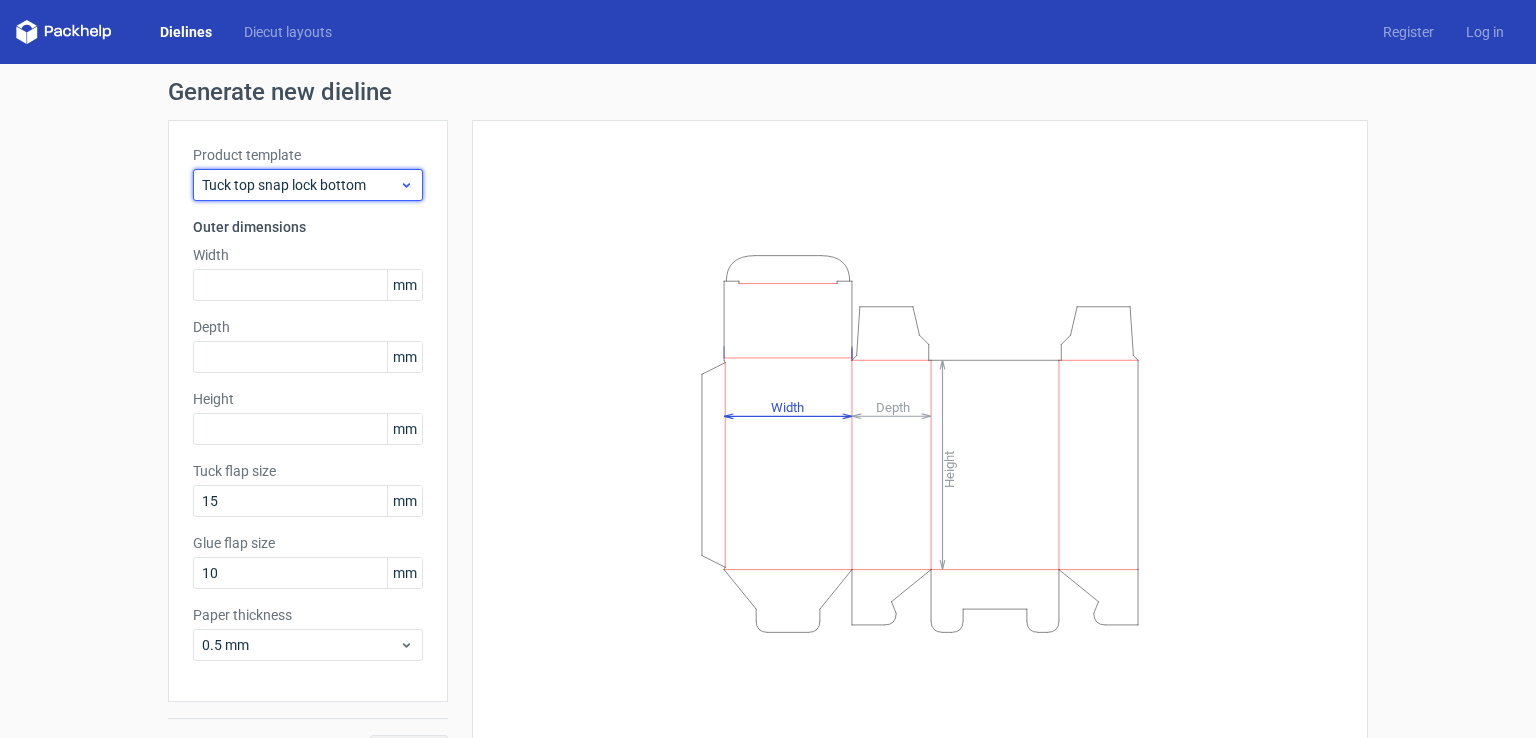 click on "Tuck top snap lock bottom" at bounding box center [300, 185] 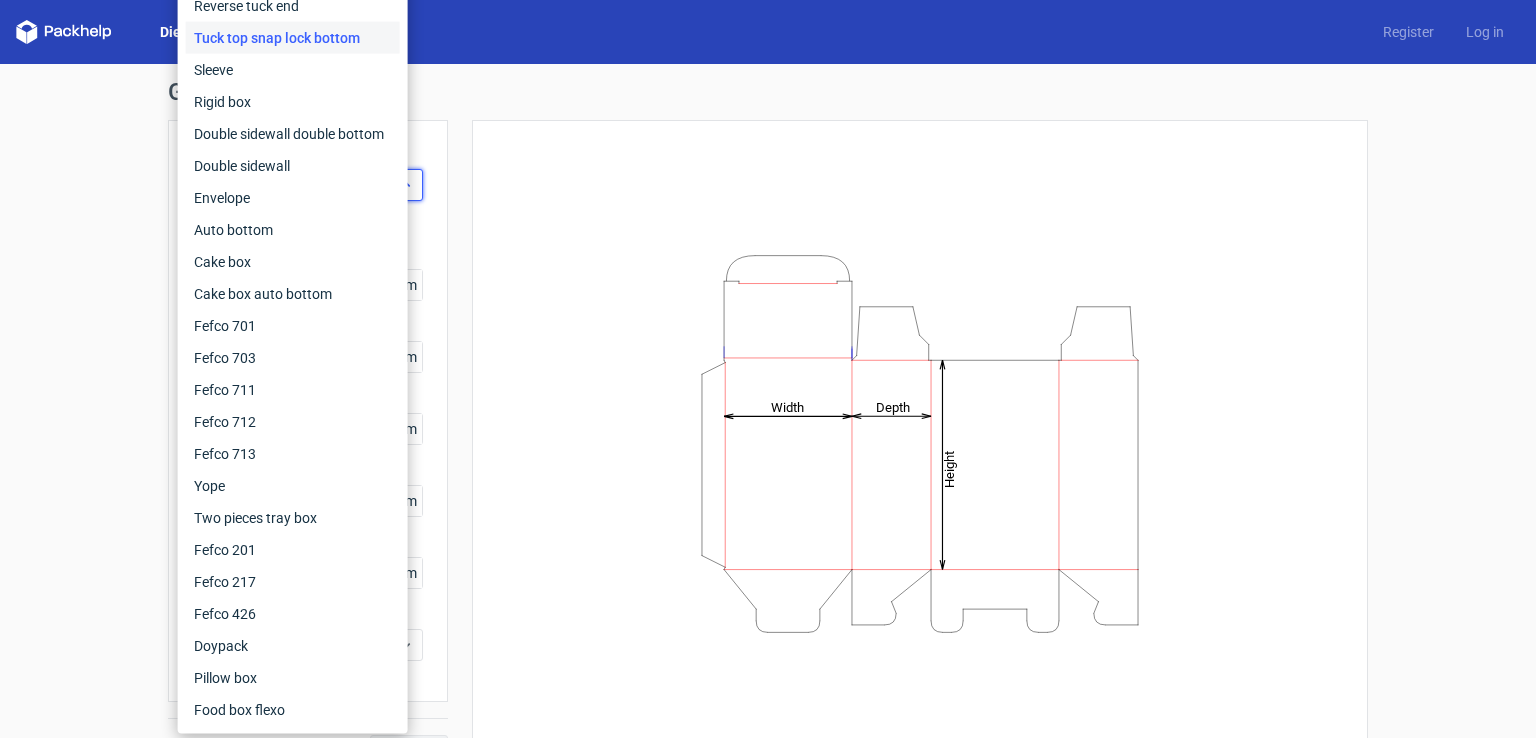 click on "Envelope" at bounding box center (293, 198) 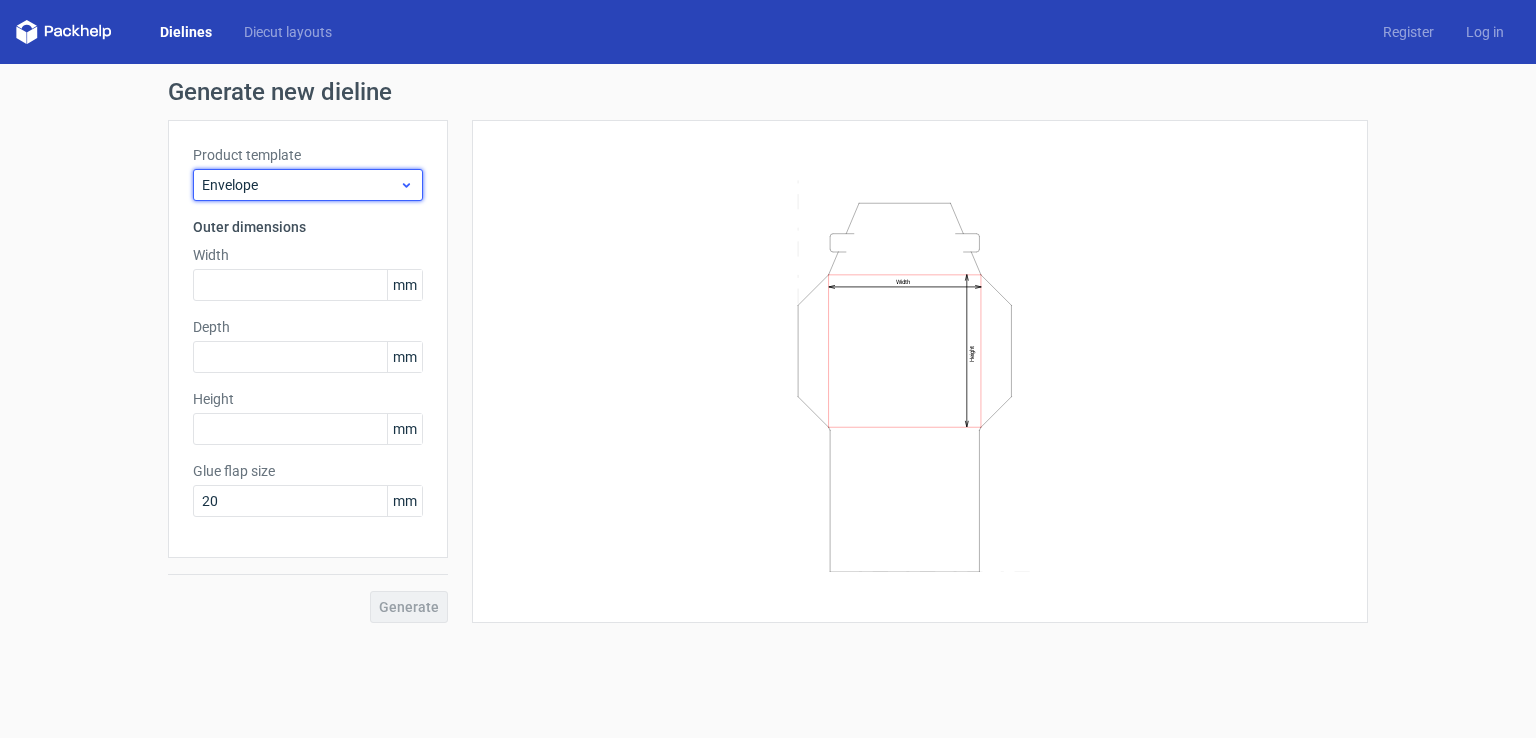 click on "Envelope" at bounding box center (300, 185) 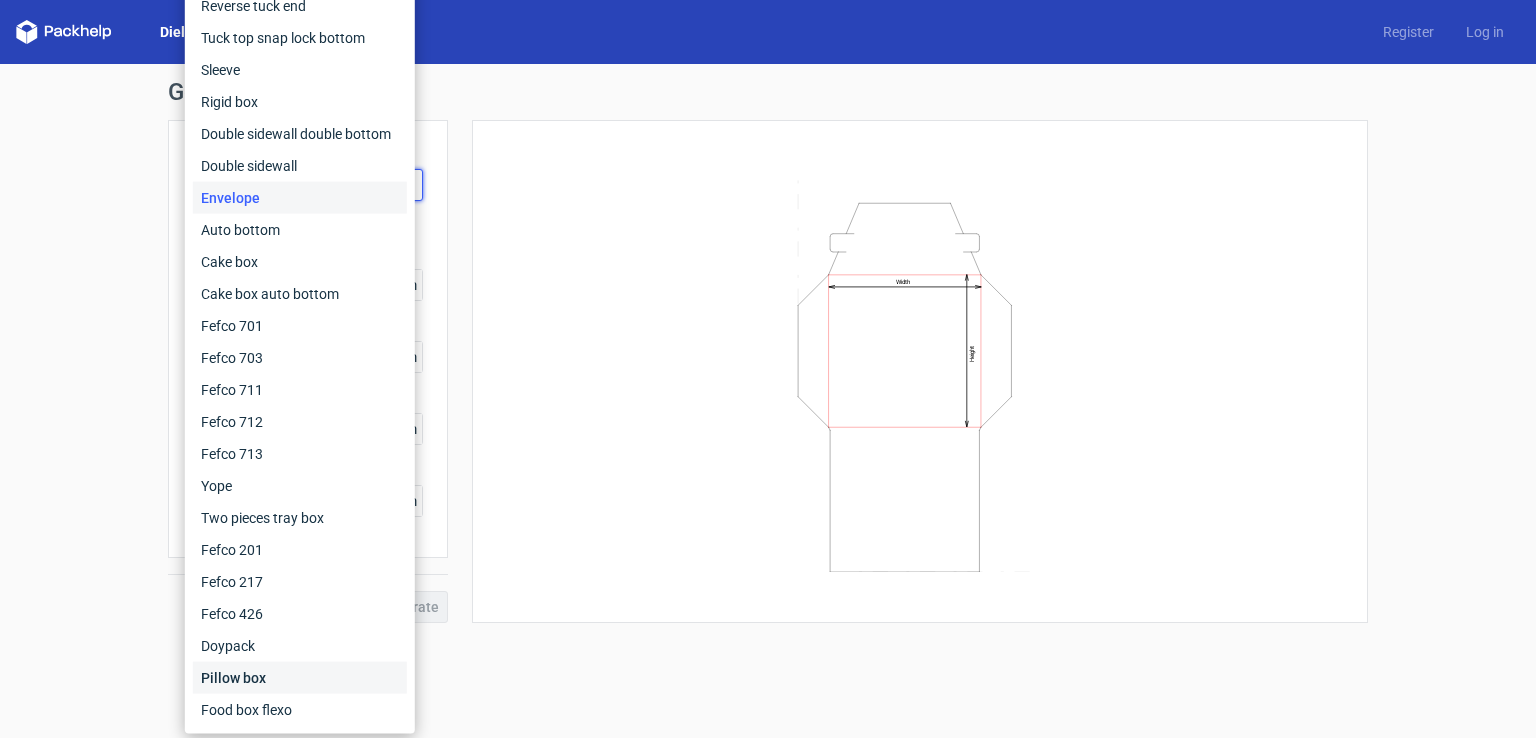 click on "Pillow box" at bounding box center (300, 678) 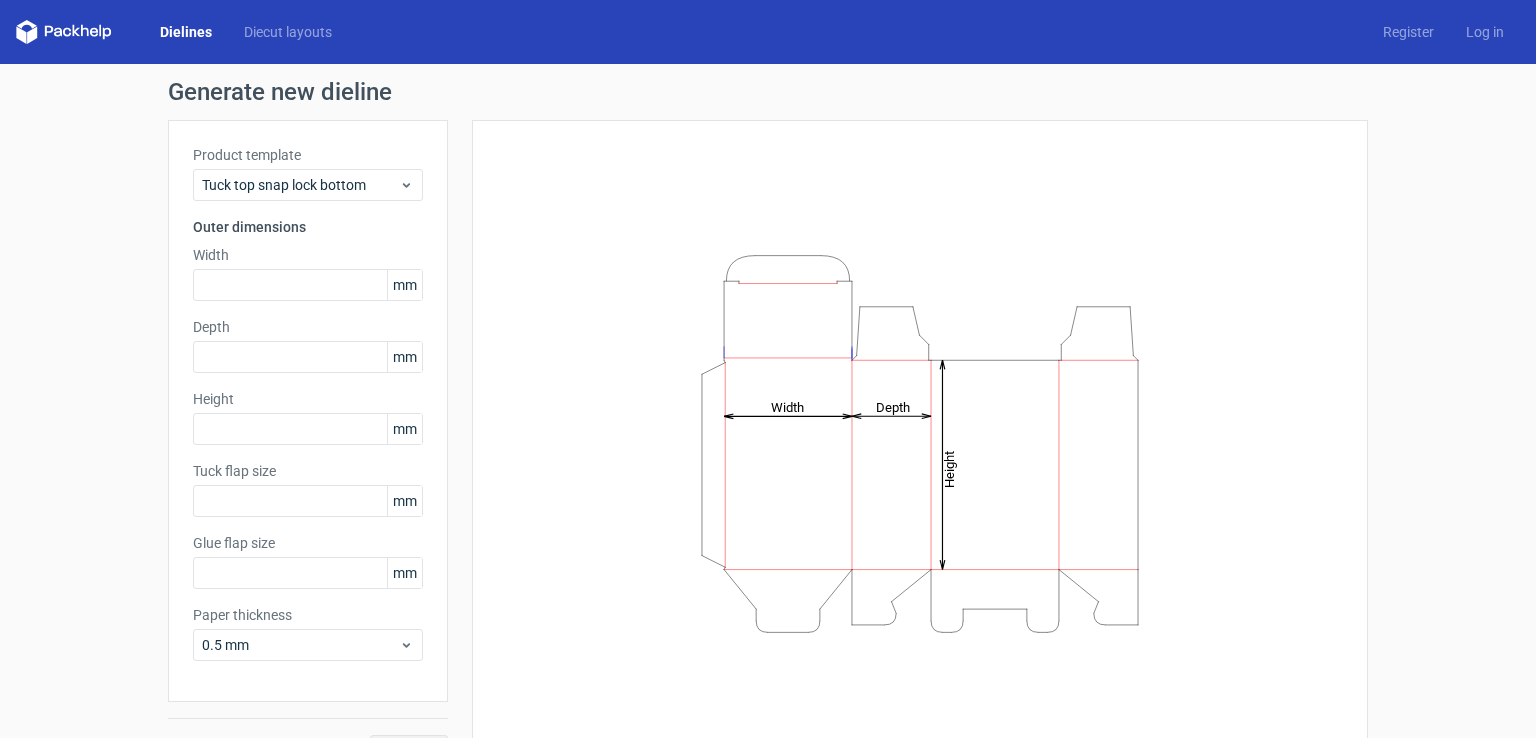 type on "15" 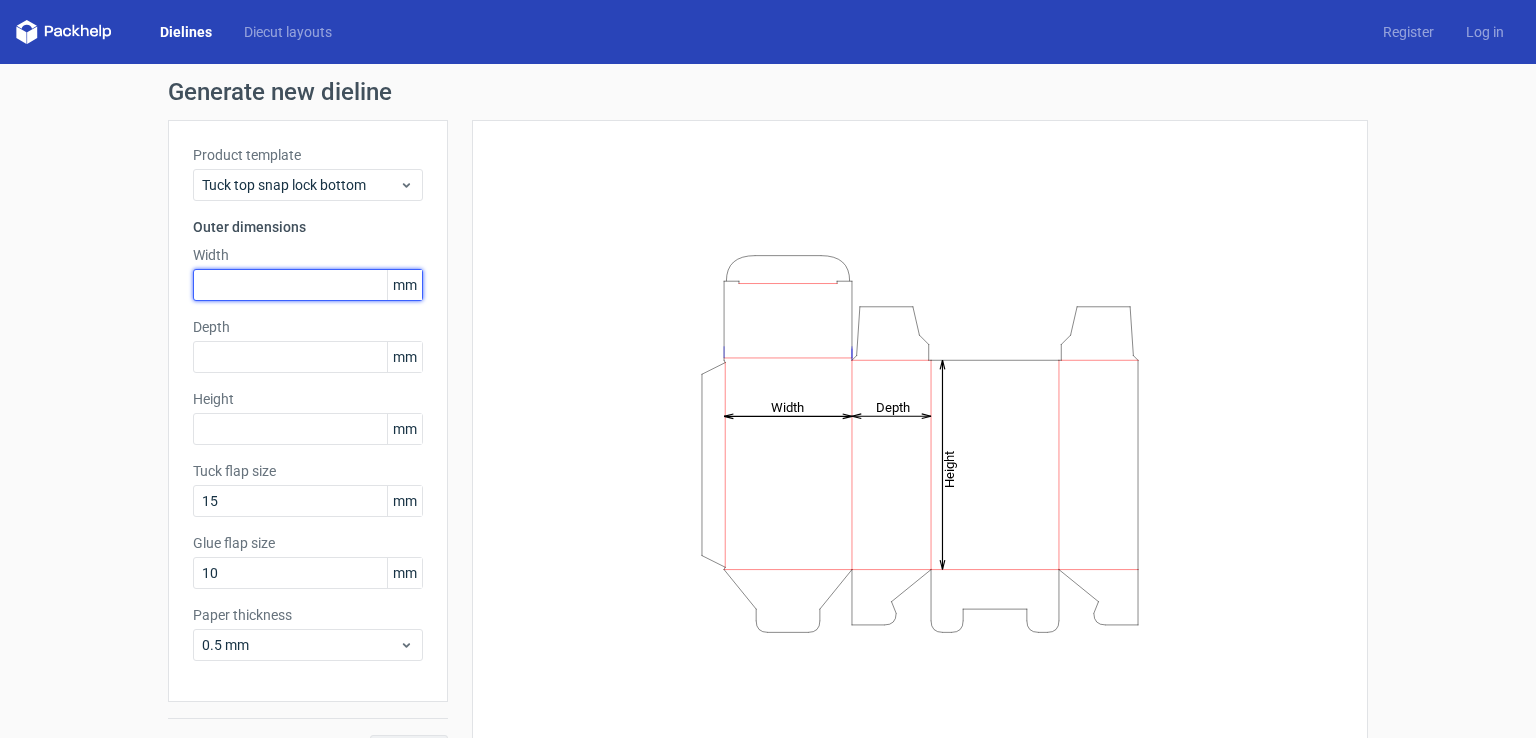 click at bounding box center (308, 285) 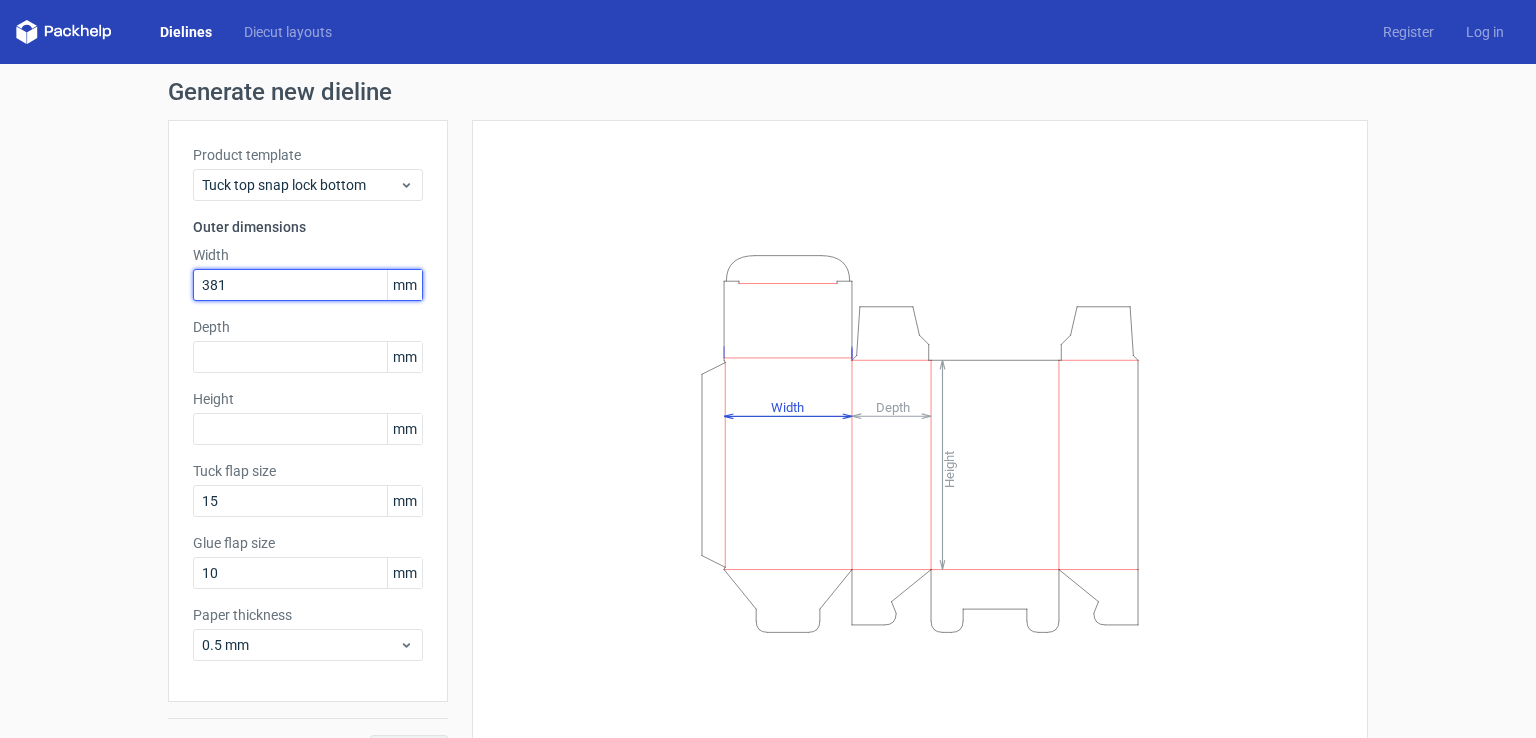 type on "381" 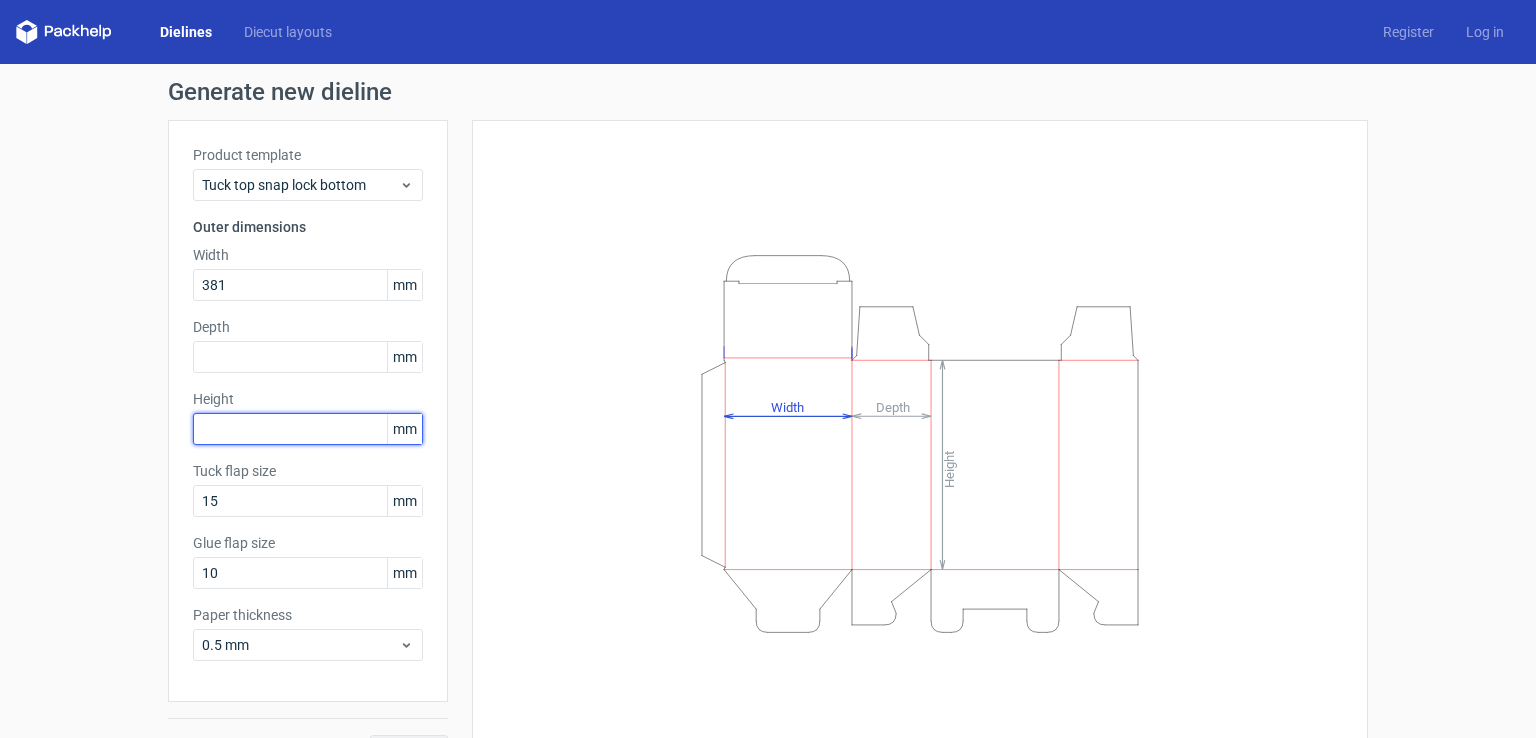 click at bounding box center [308, 429] 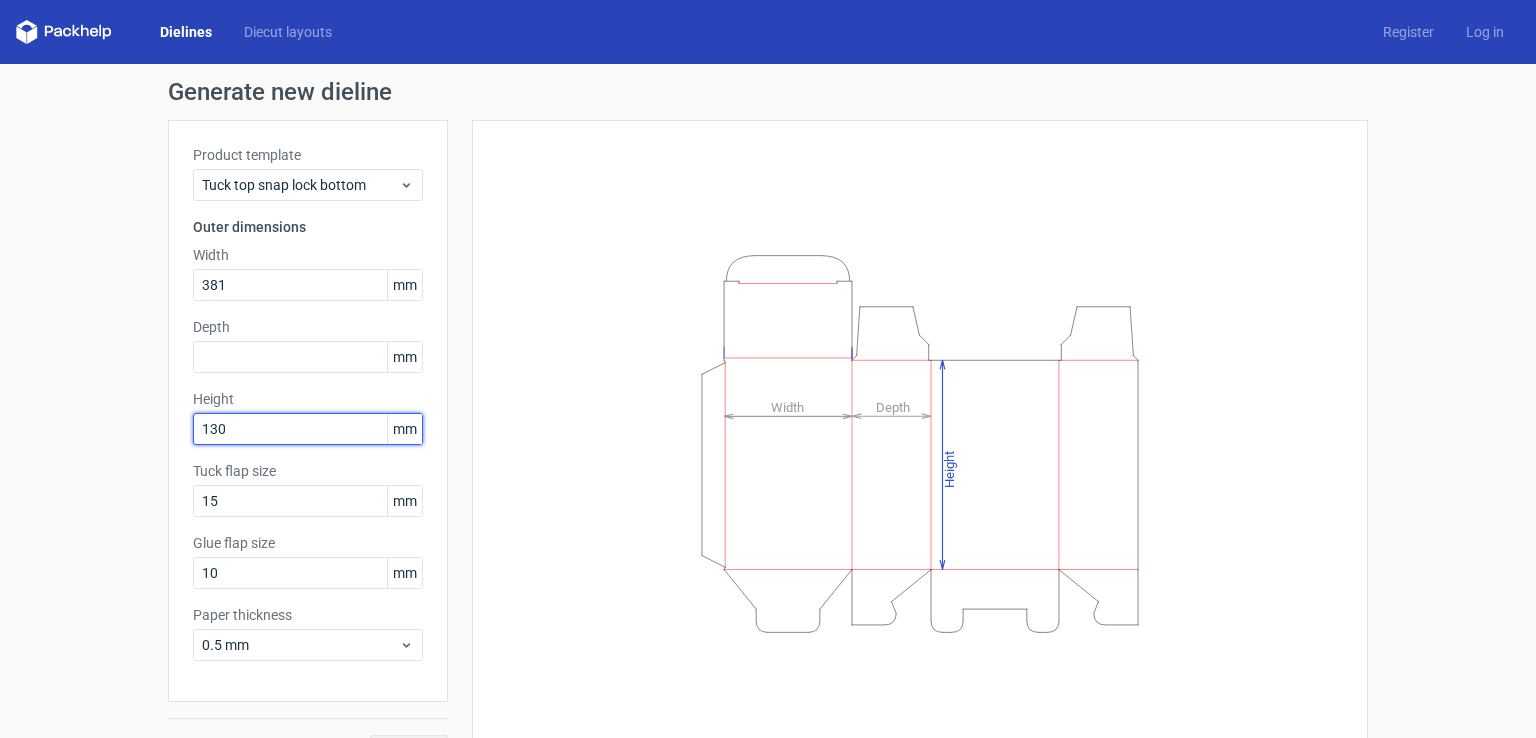 type on "130" 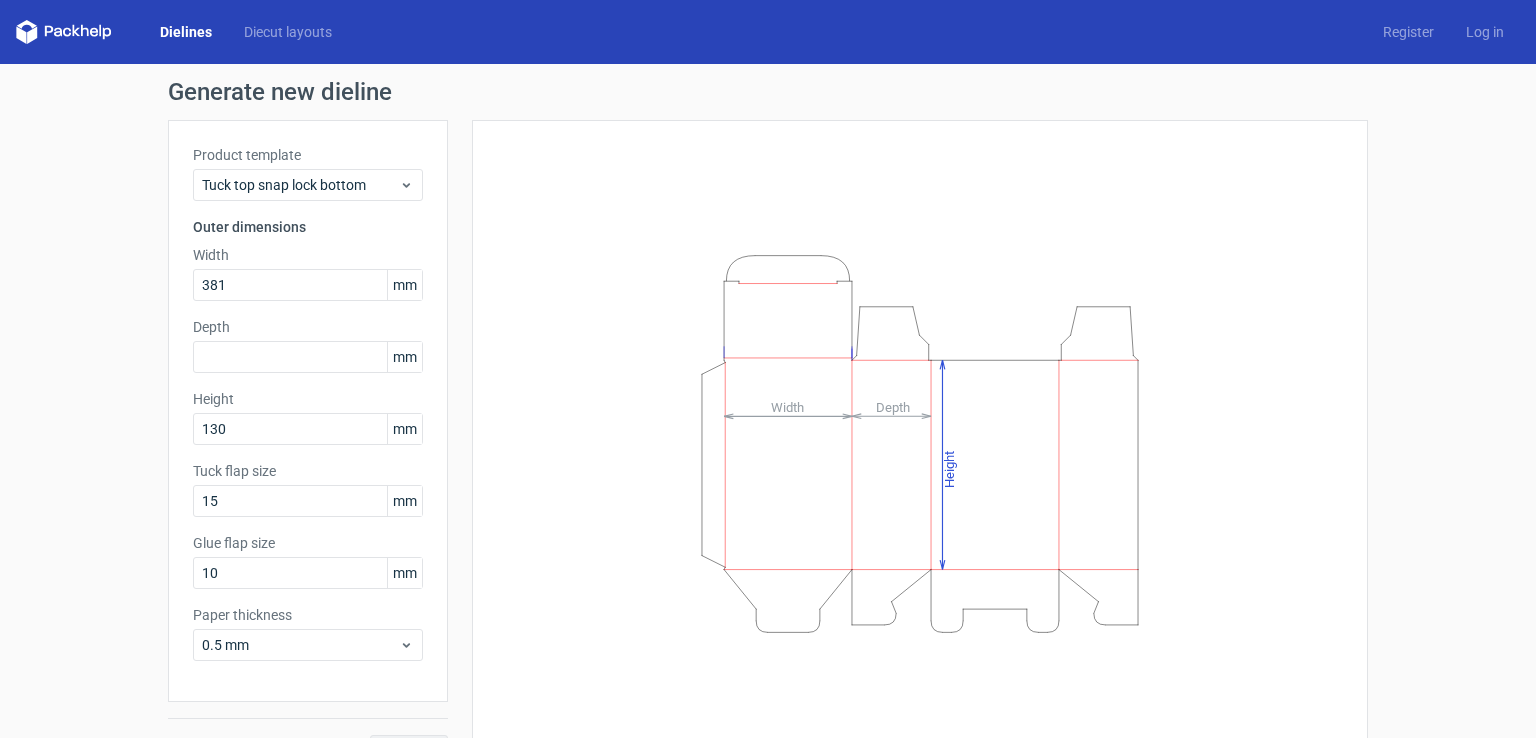 click on "Height   Depth   Width" at bounding box center [908, 443] 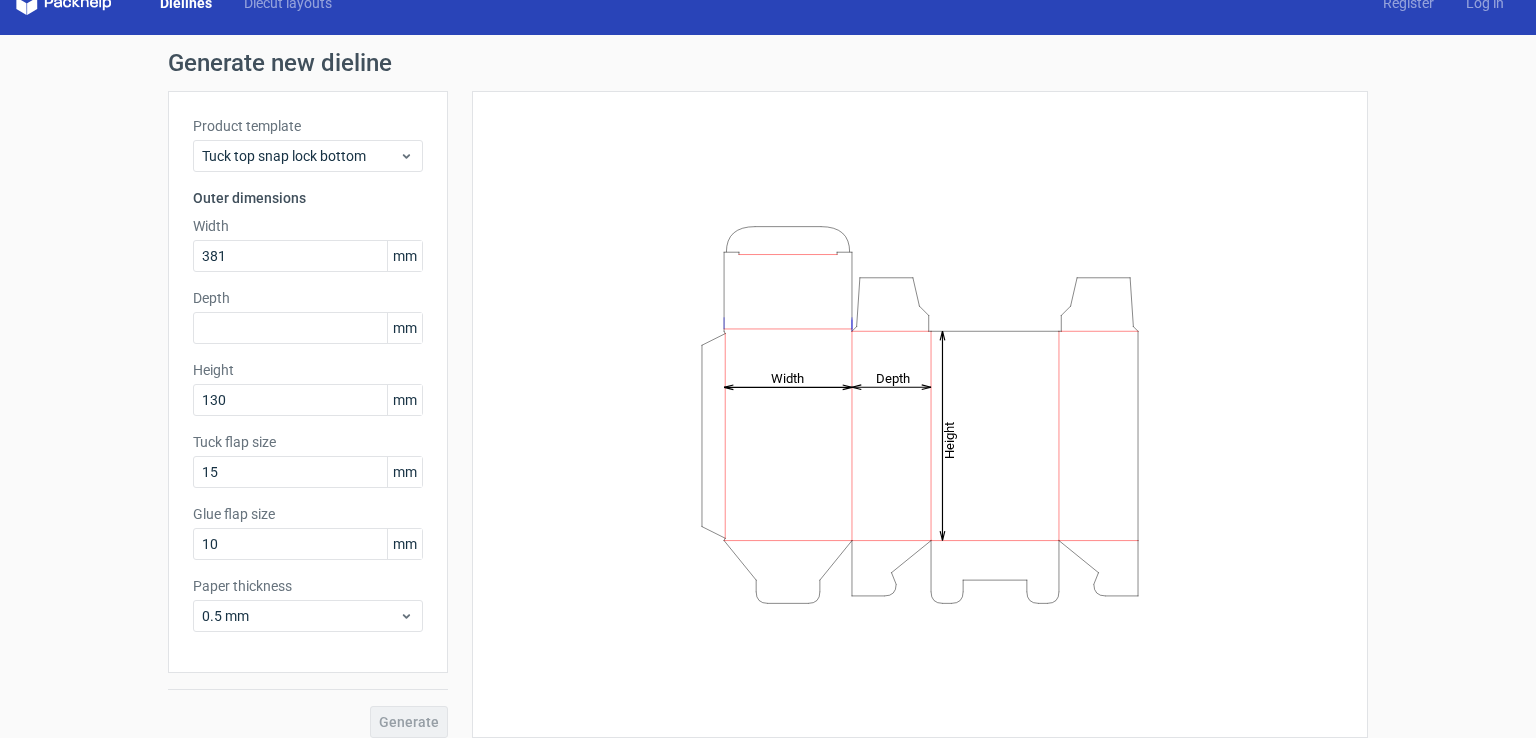 scroll, scrollTop: 44, scrollLeft: 0, axis: vertical 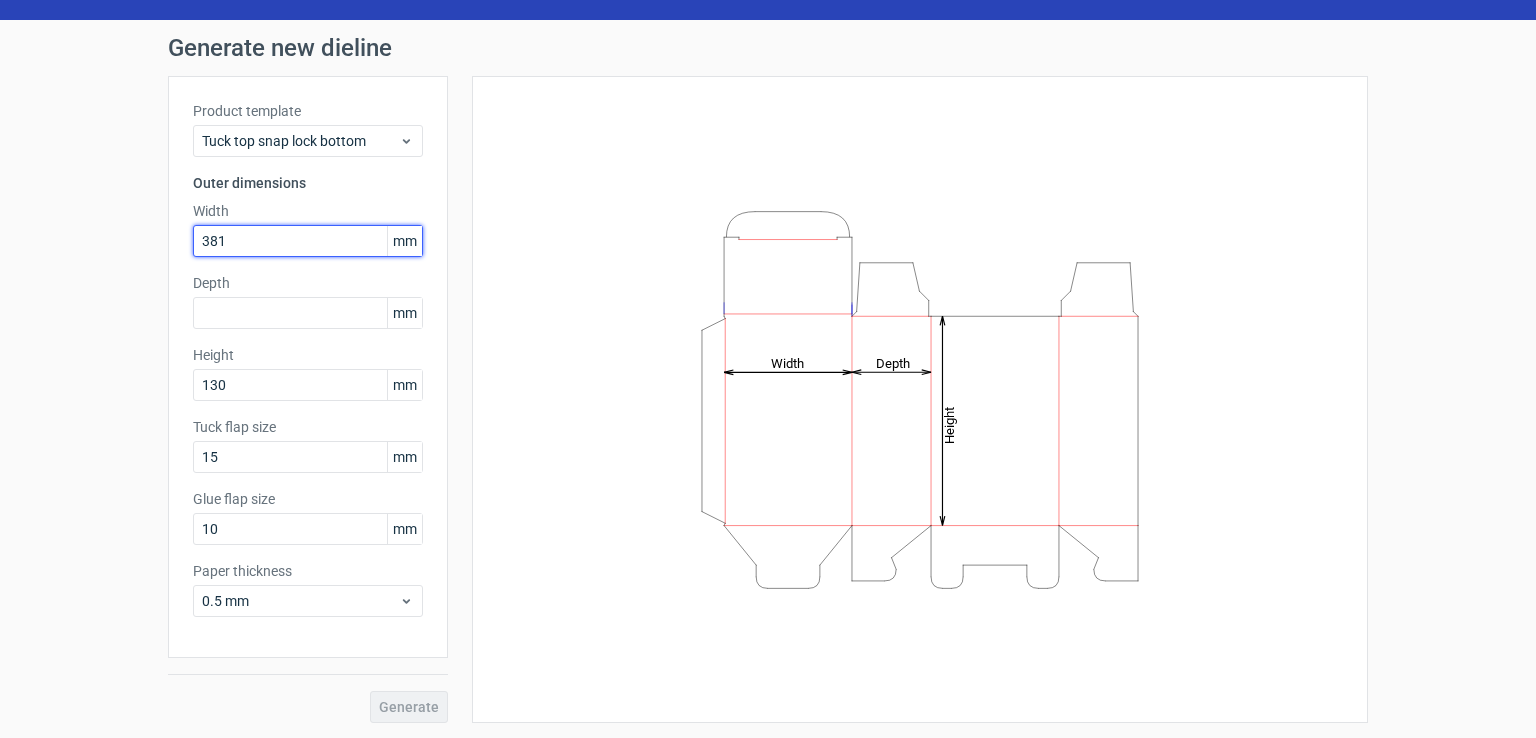 click on "381" at bounding box center (308, 241) 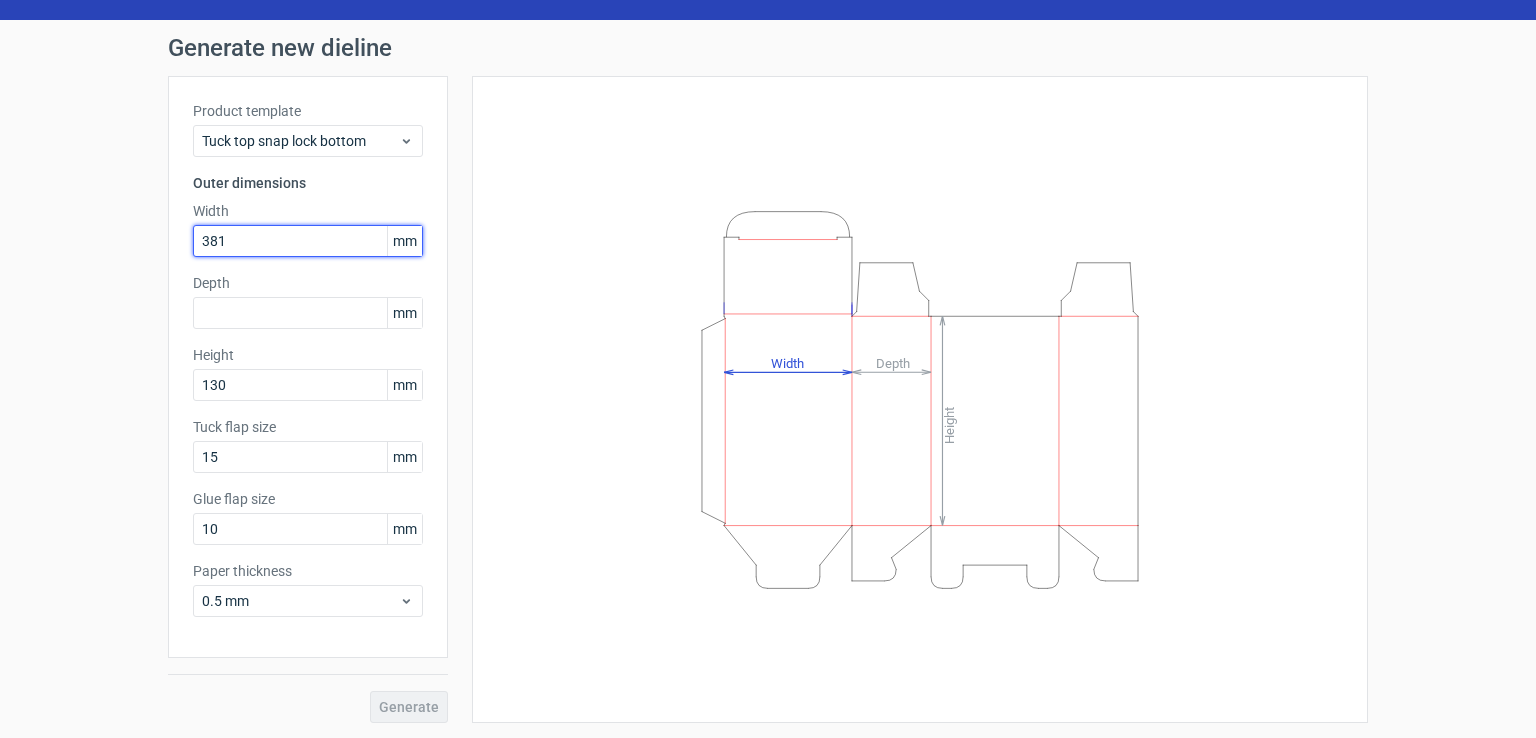 click on "381" at bounding box center (308, 241) 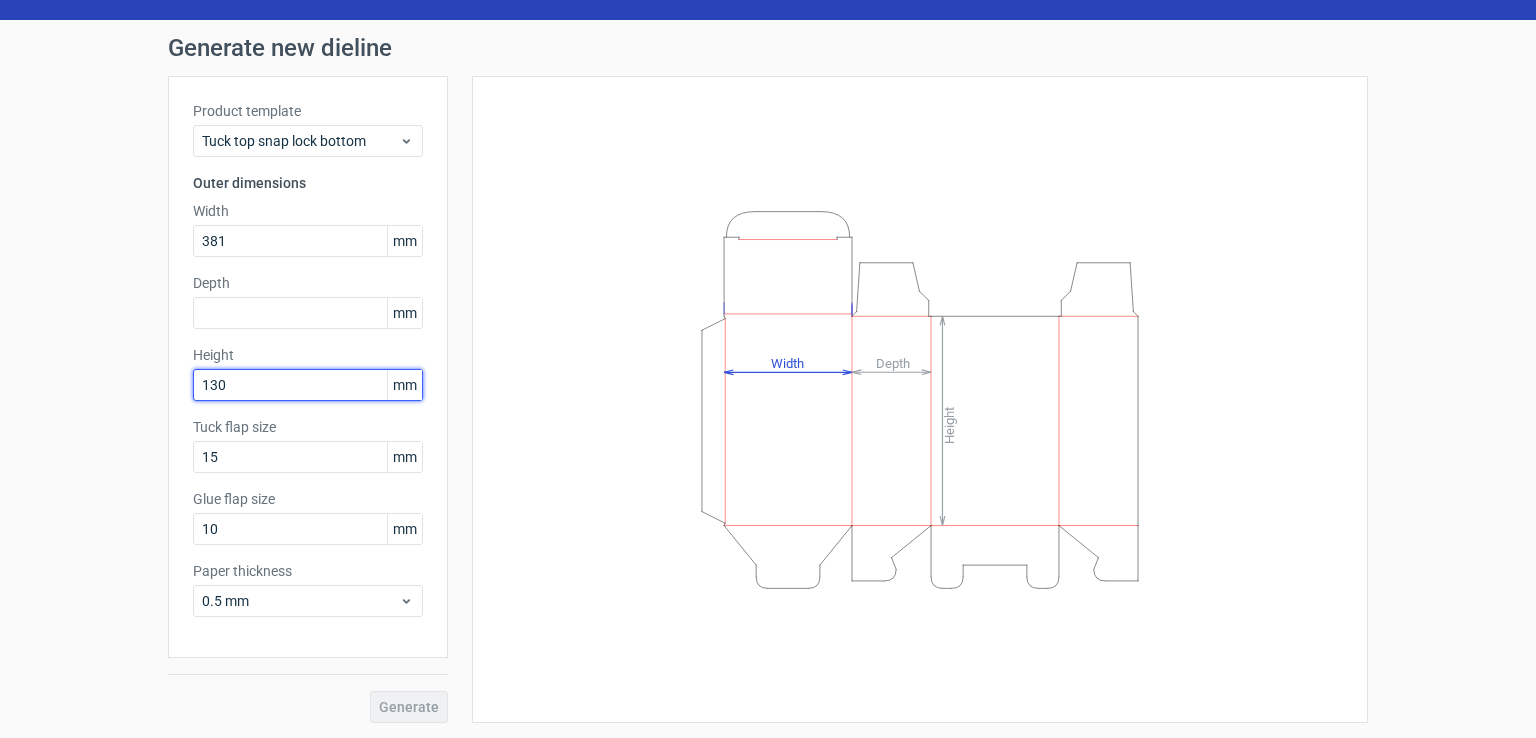 click on "130" at bounding box center [308, 385] 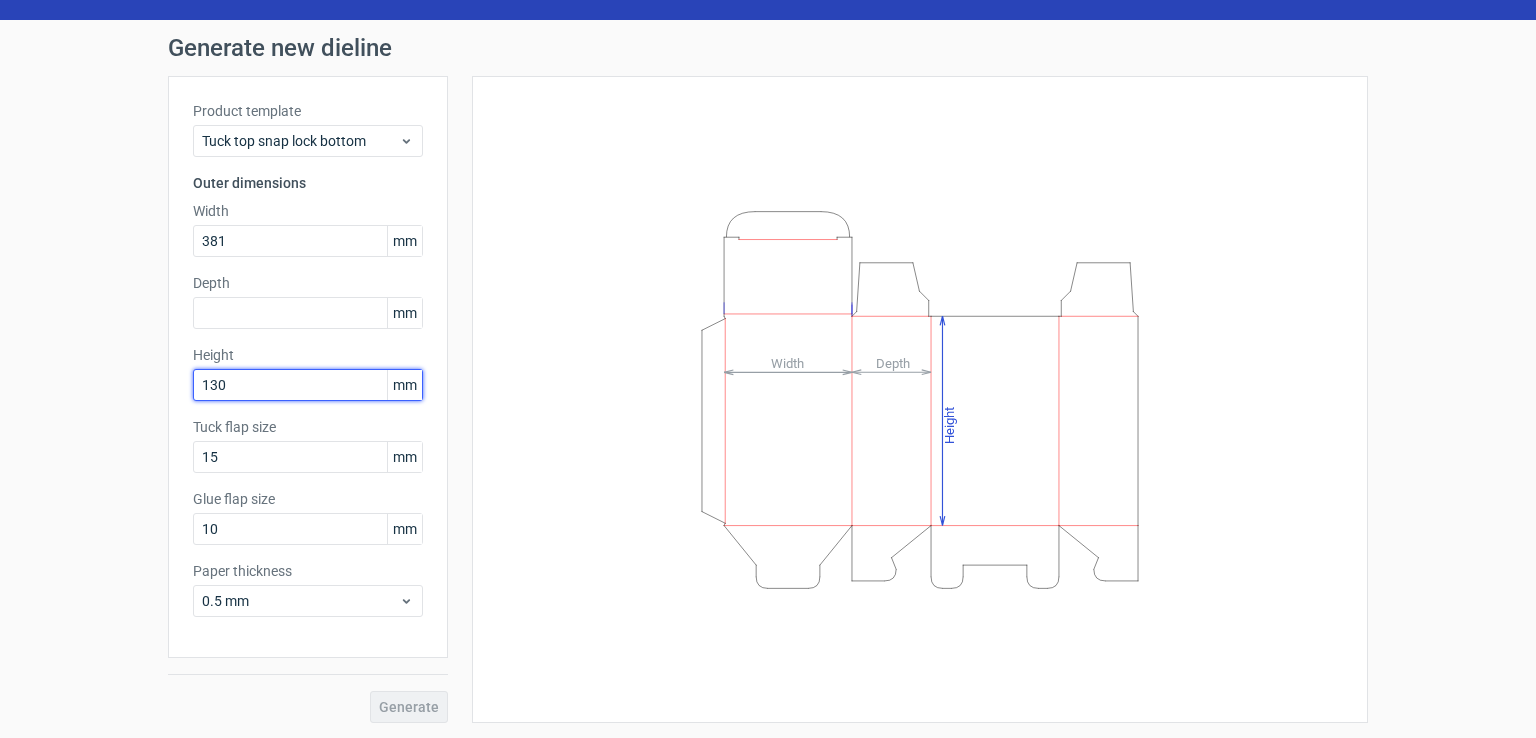 click on "130" at bounding box center [308, 385] 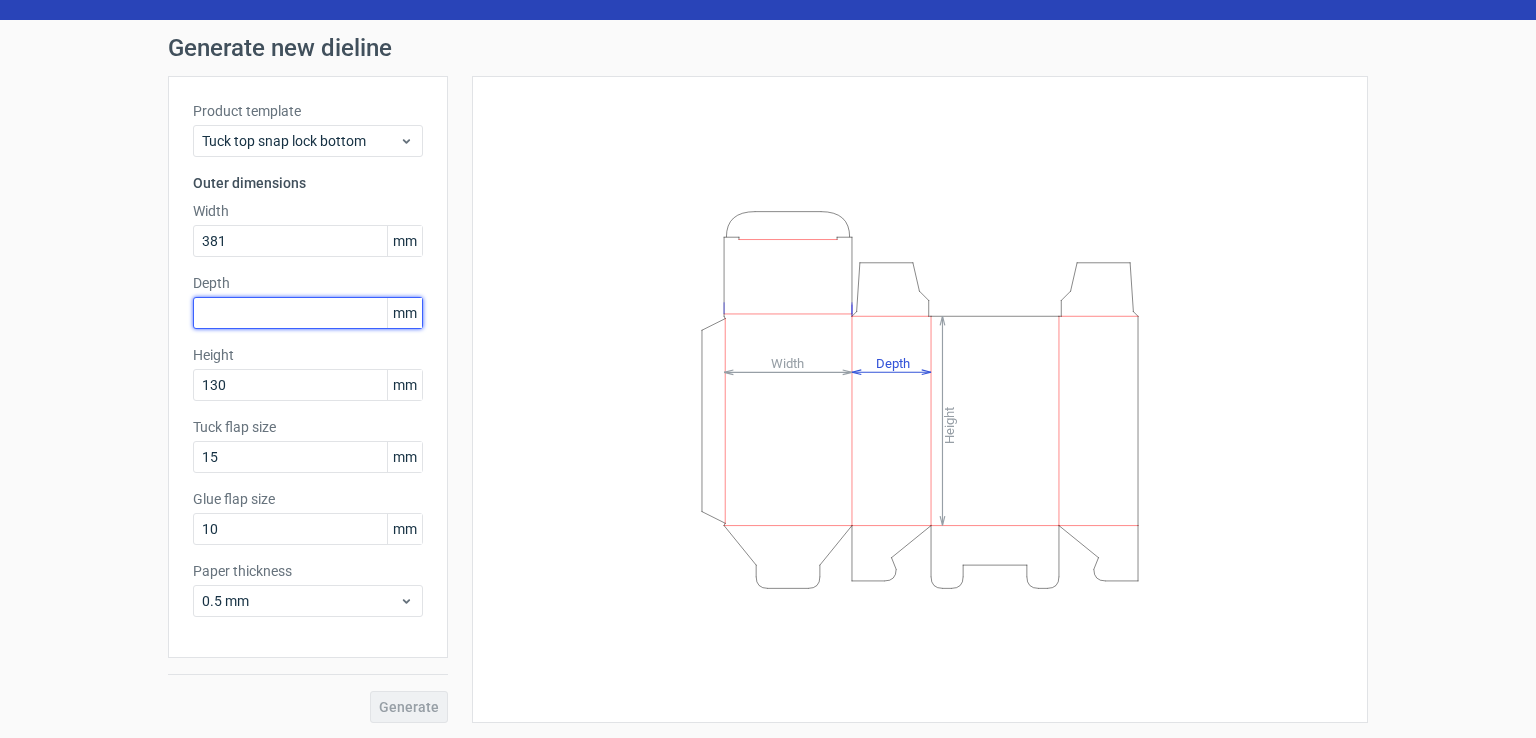 click at bounding box center (308, 313) 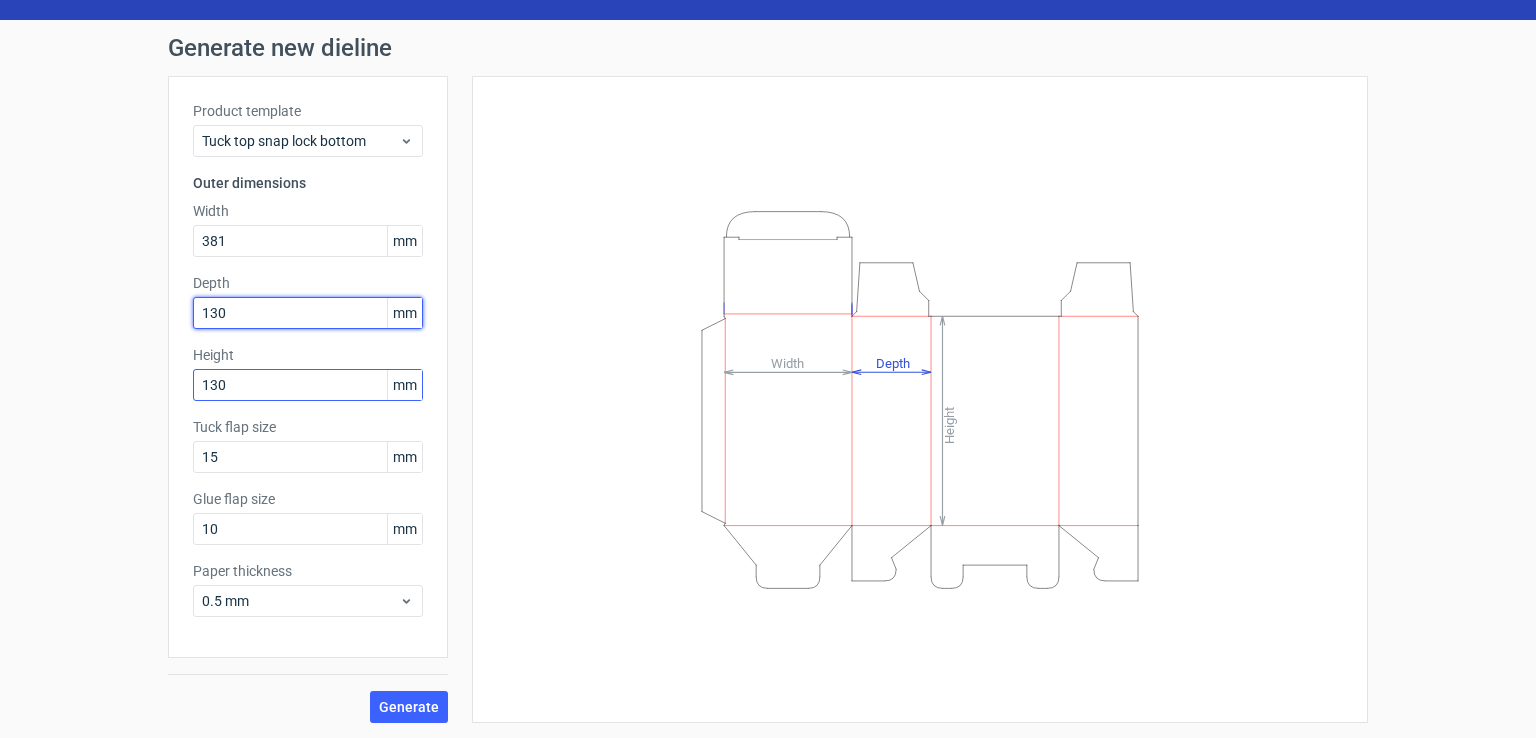 type on "130" 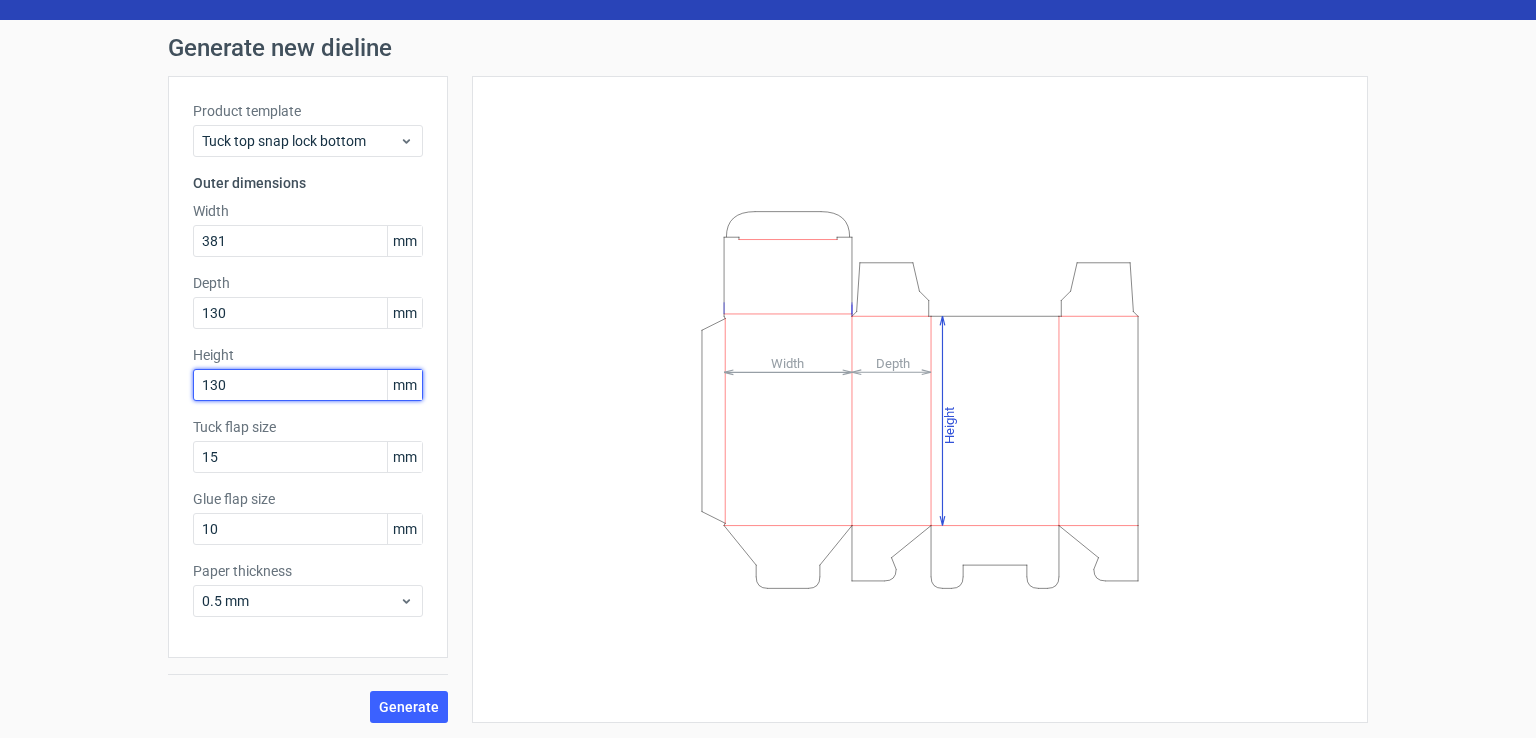click on "130" at bounding box center (308, 385) 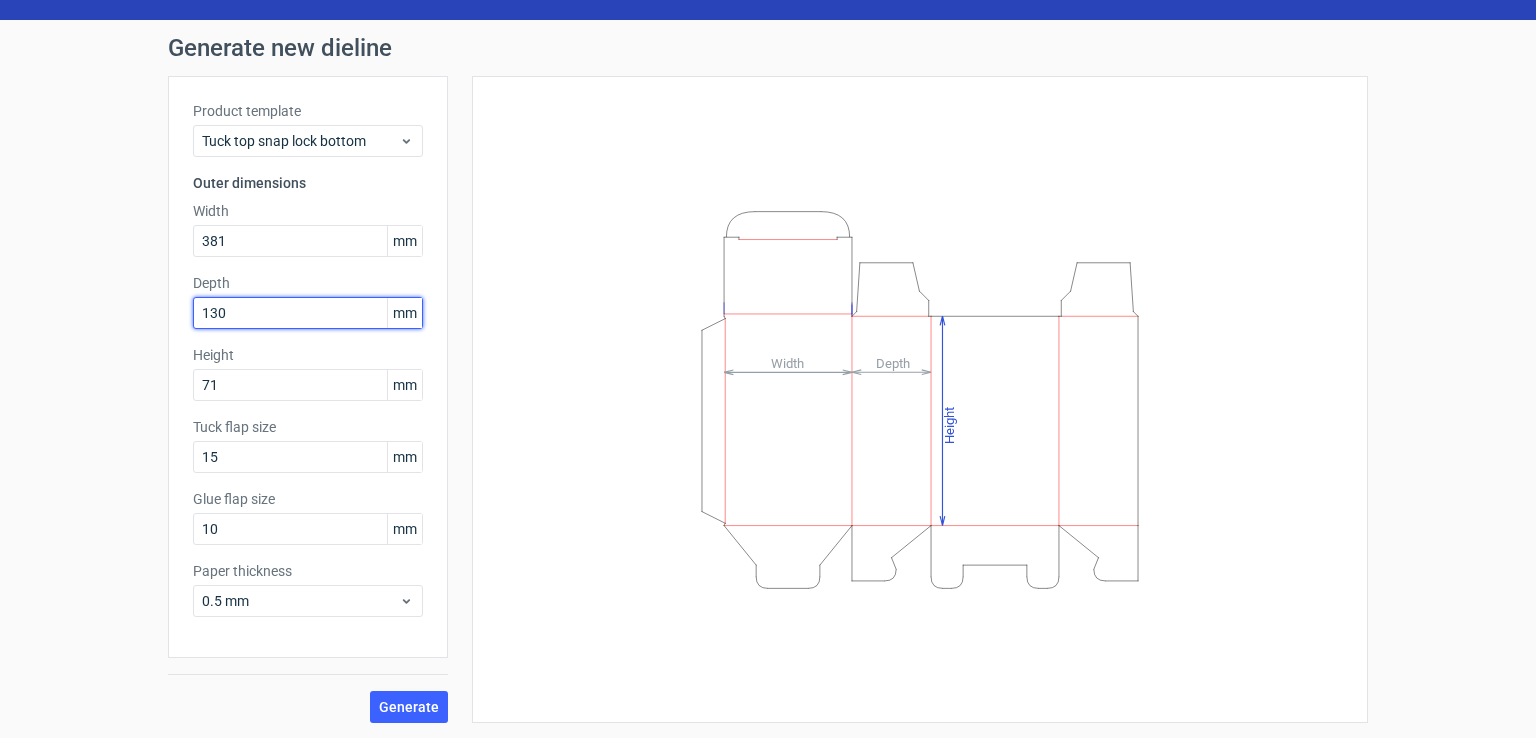 click on "130" at bounding box center [308, 313] 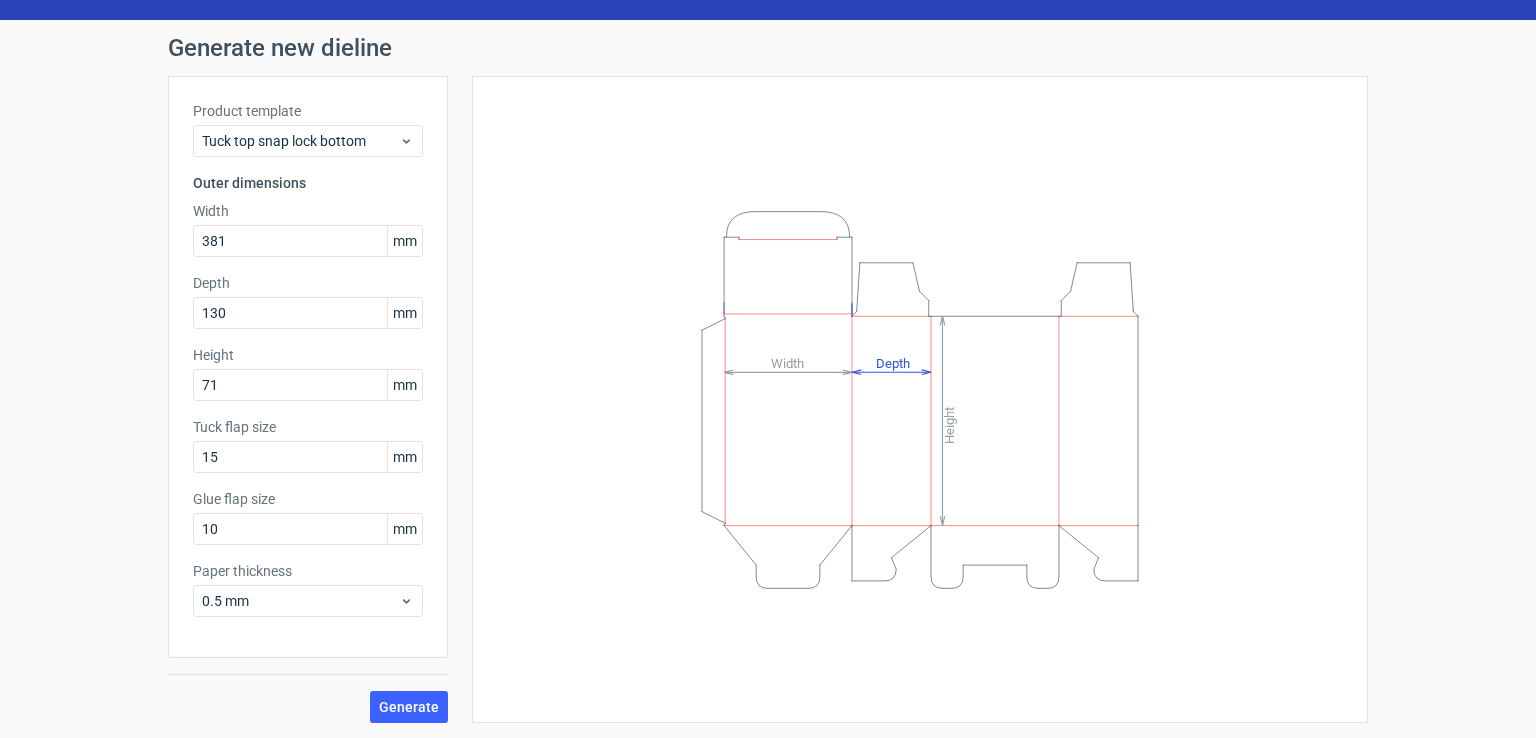 click on "Product template Tuck top snap lock bottom Outer dimensions Width 381 mm Depth 130 mm Height 71 [PERSON_NAME] flap size 15 mm Glue flap size 10 mm Paper thickness 0.5 mm" at bounding box center (308, 367) 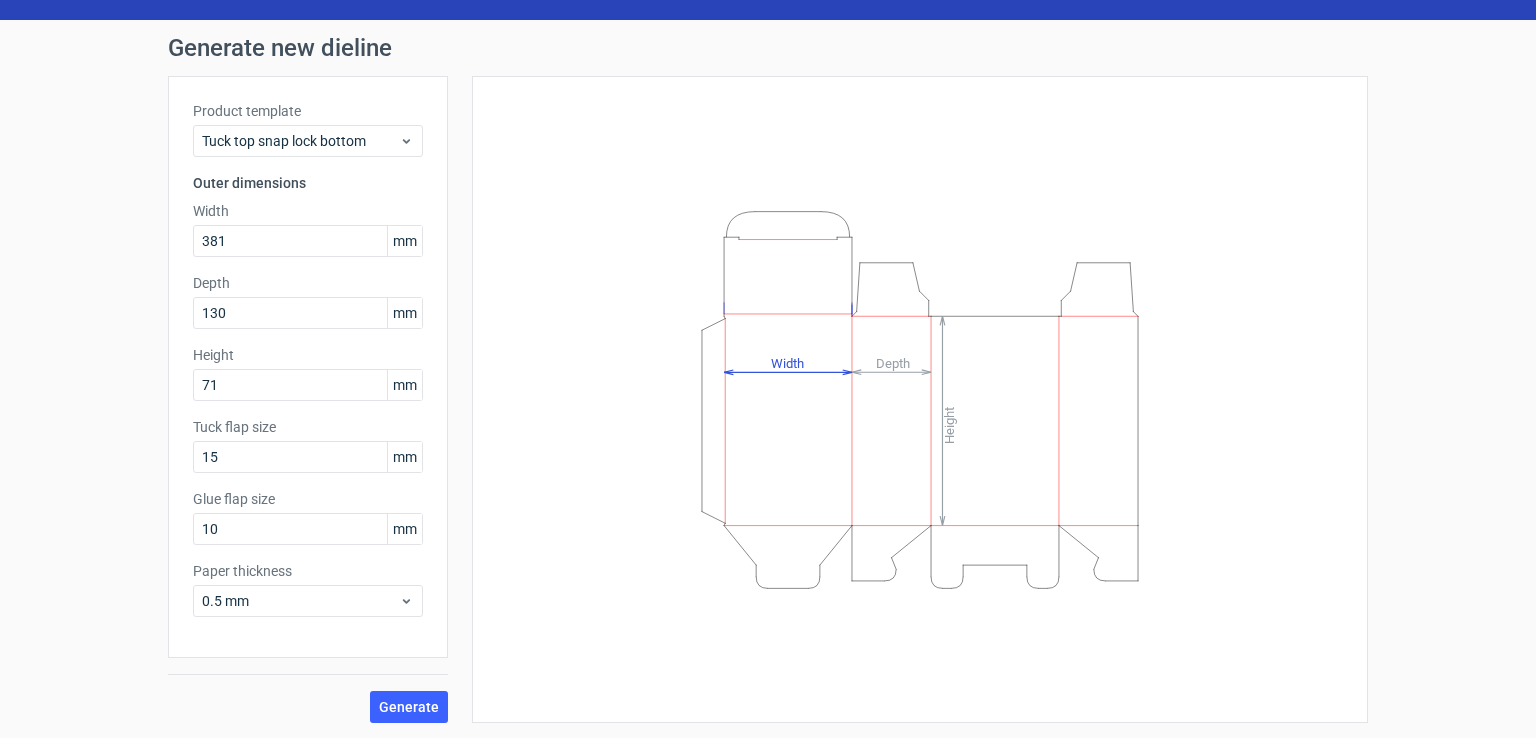 click on "Height   Depth   Width" at bounding box center (920, 399) 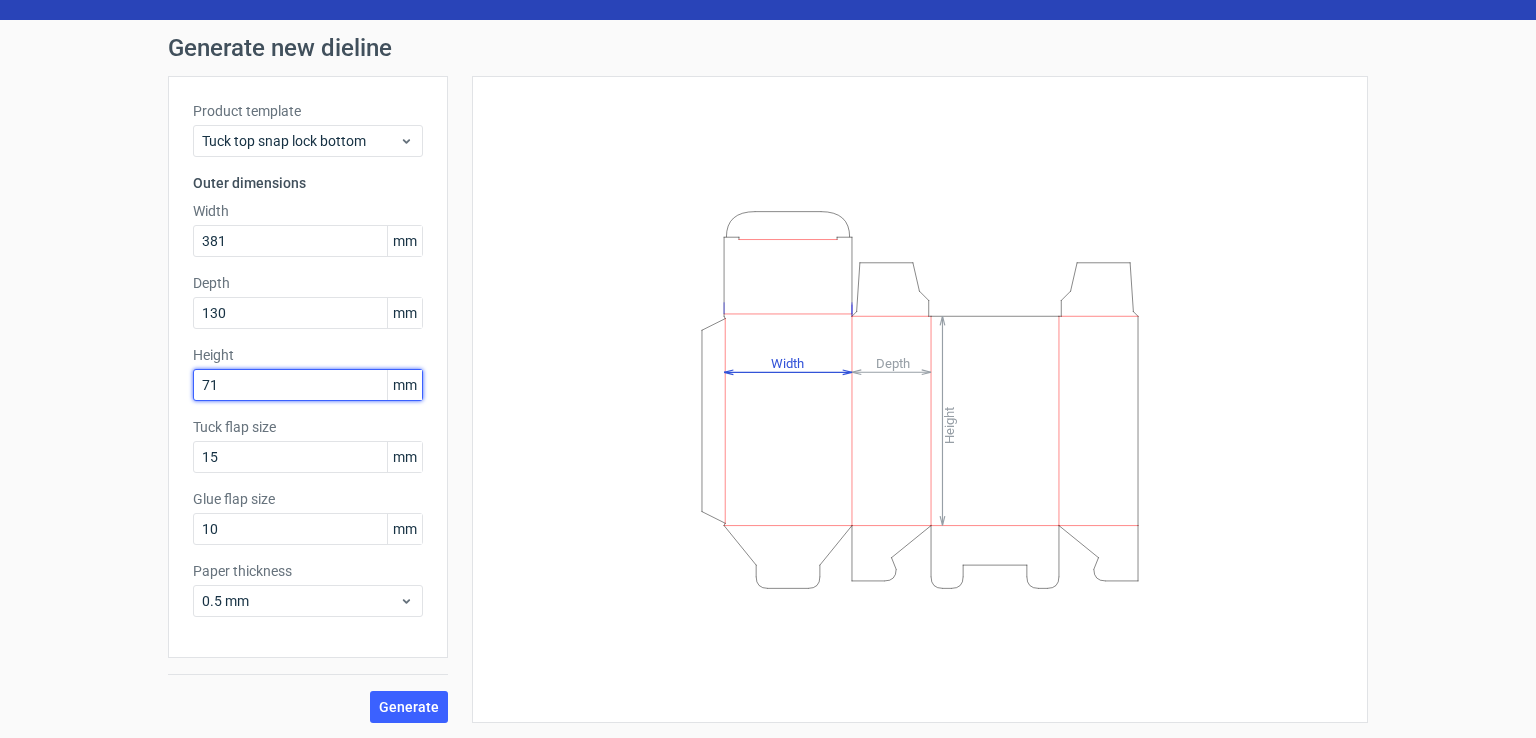 click on "71" at bounding box center (308, 385) 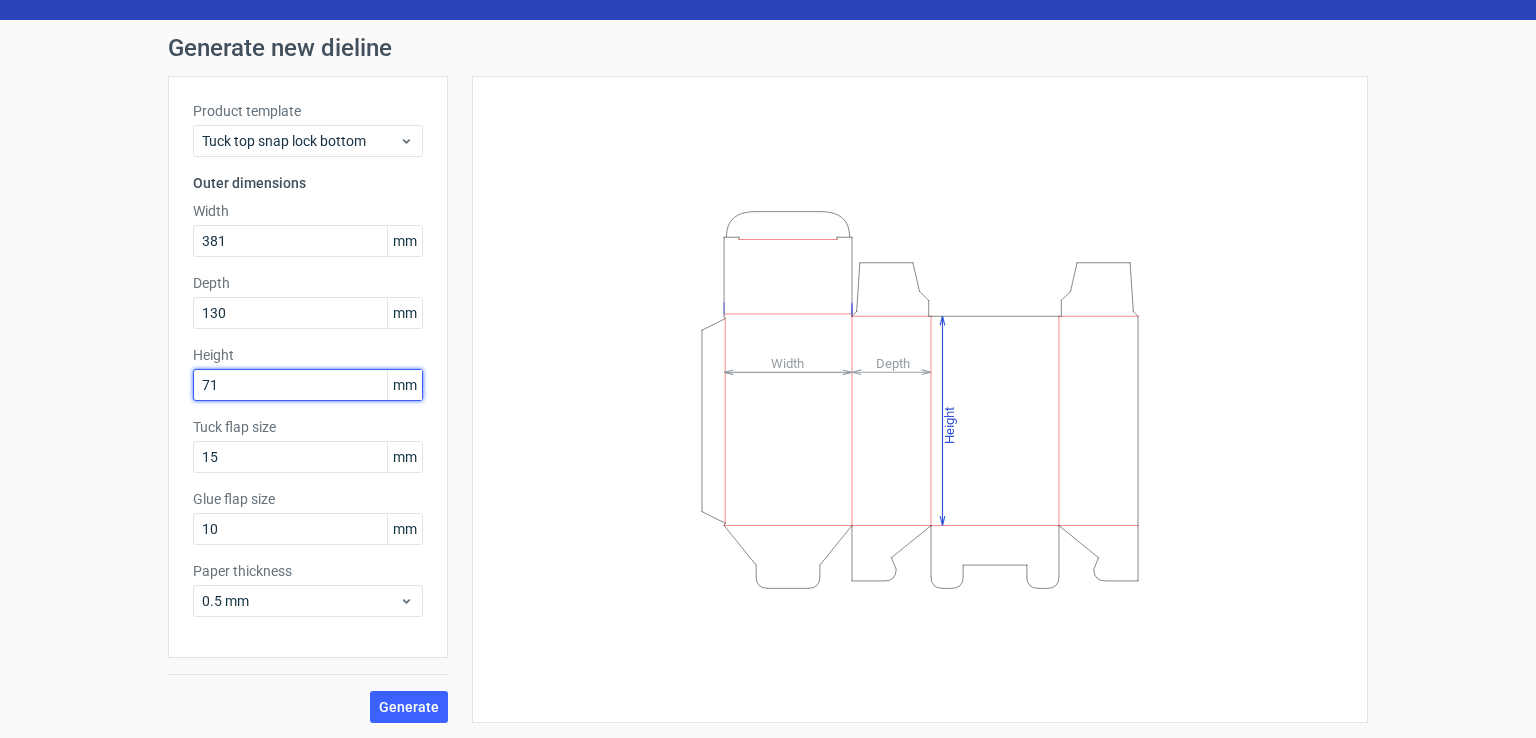 click on "71" at bounding box center [308, 385] 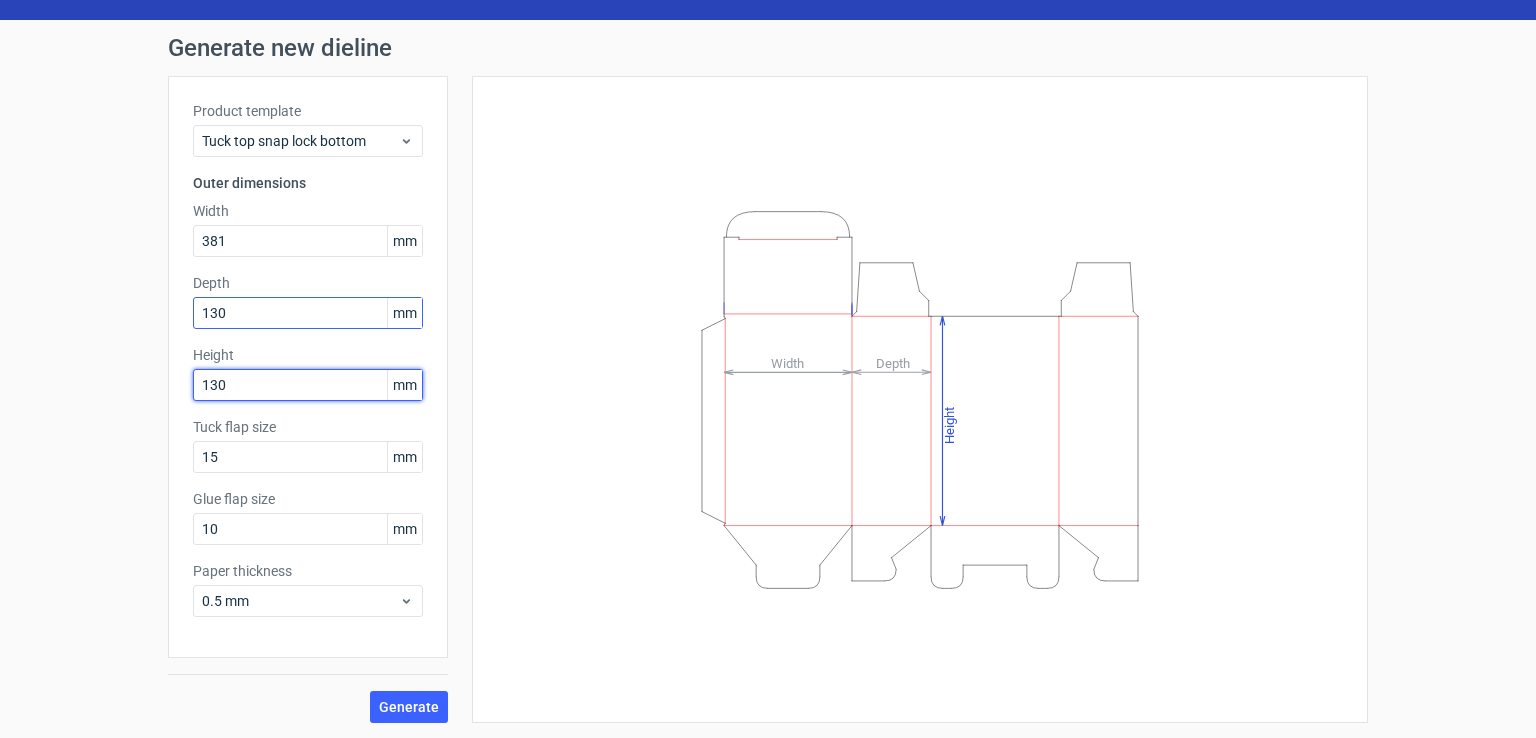 type on "130" 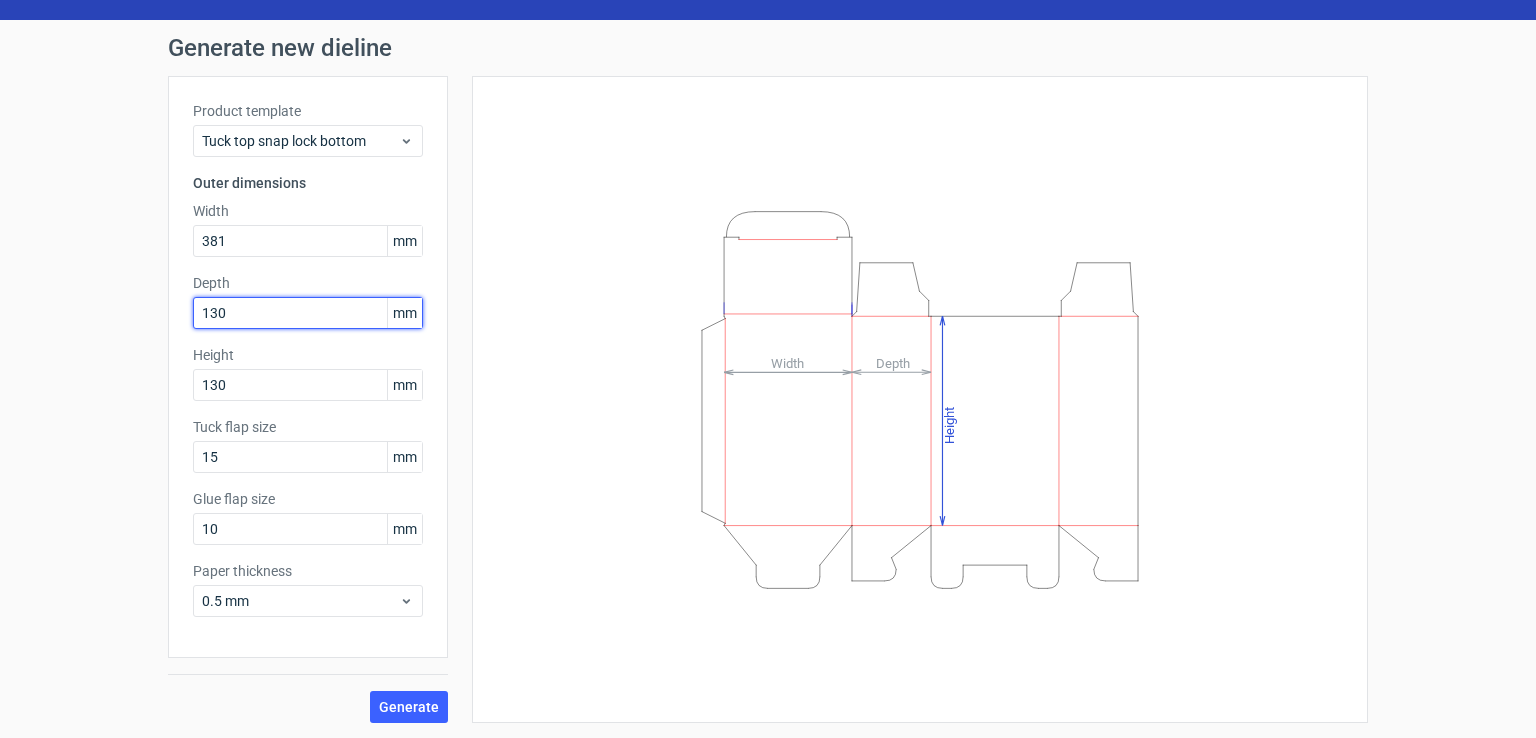 click on "130" at bounding box center [308, 313] 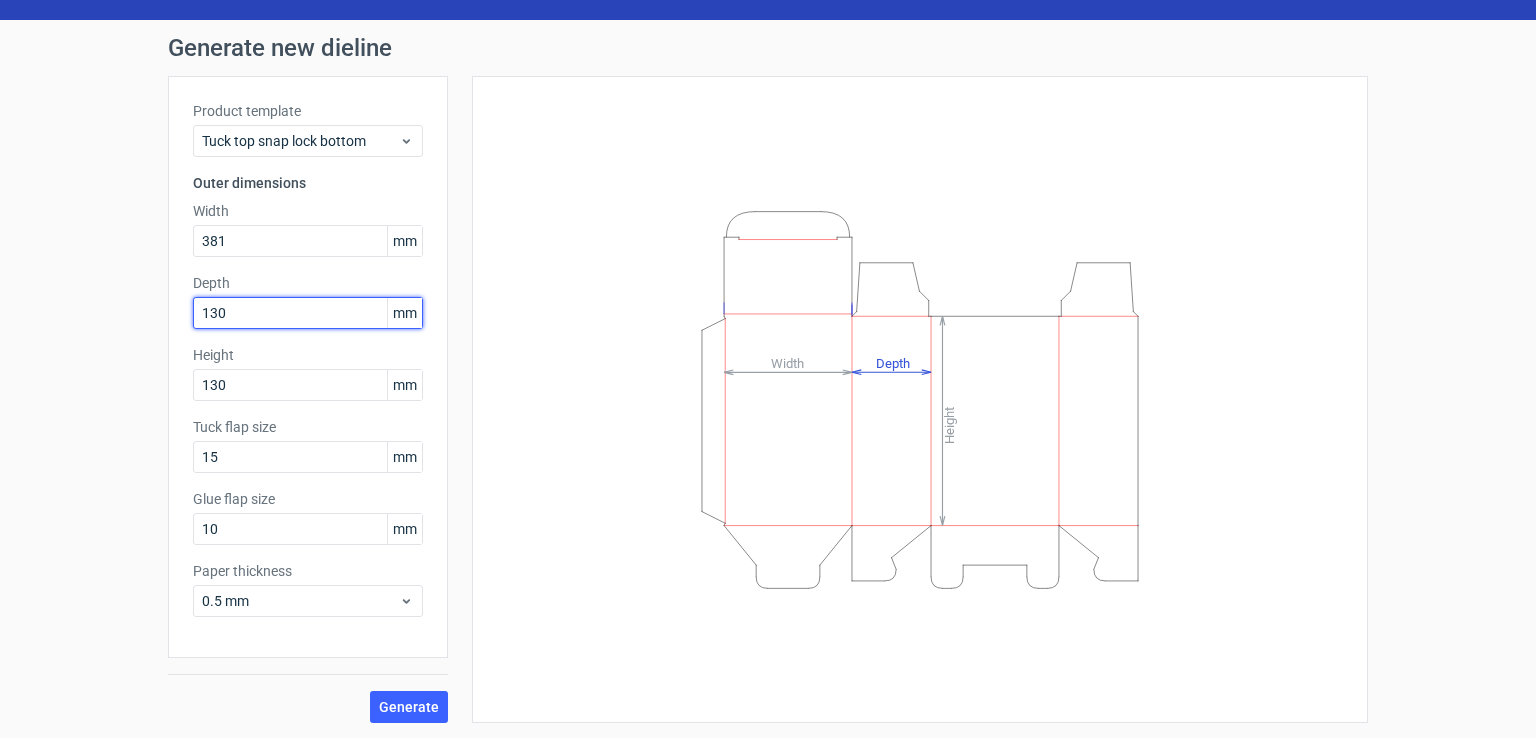 click on "130" at bounding box center (308, 313) 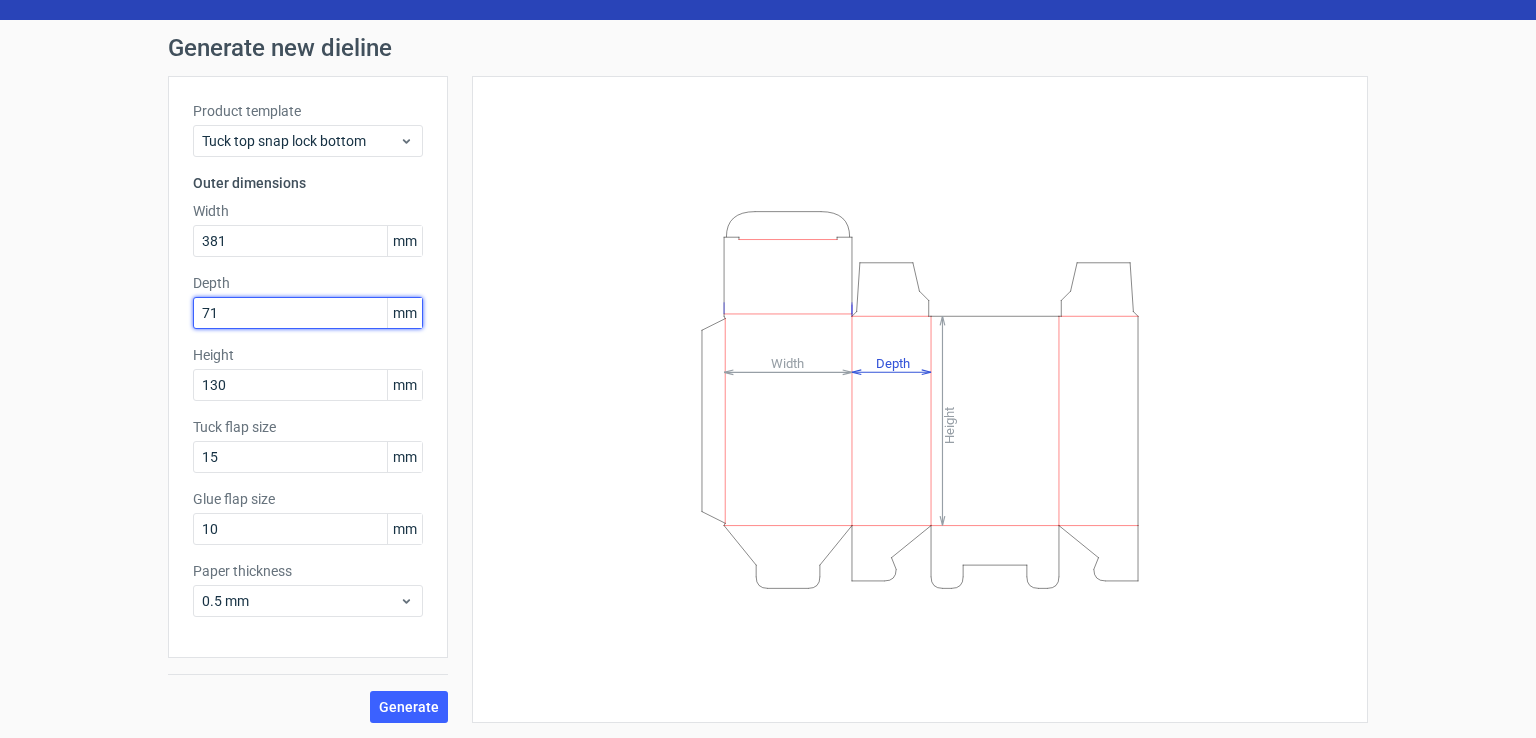 type on "71" 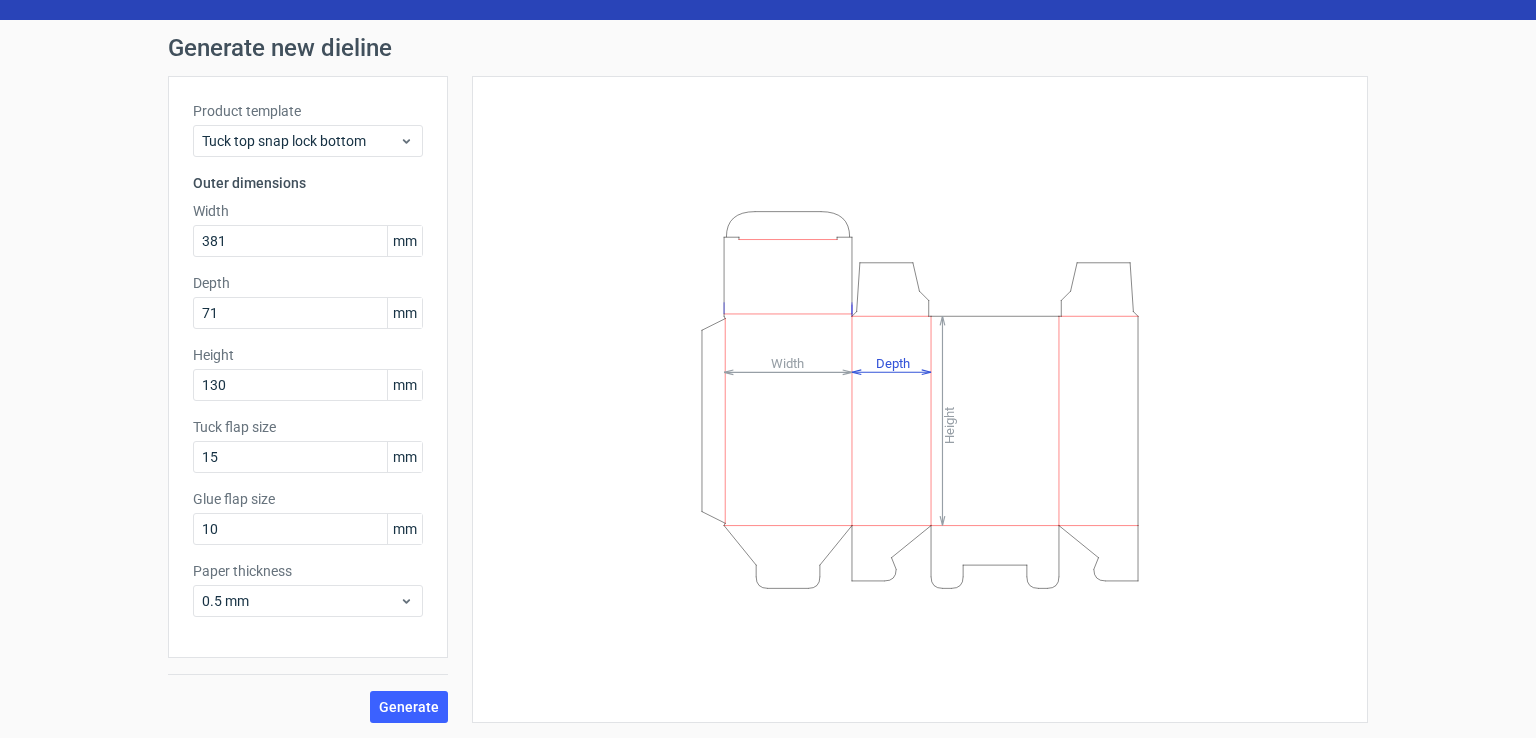 click on "Height   Depth   Width" at bounding box center (920, 399) 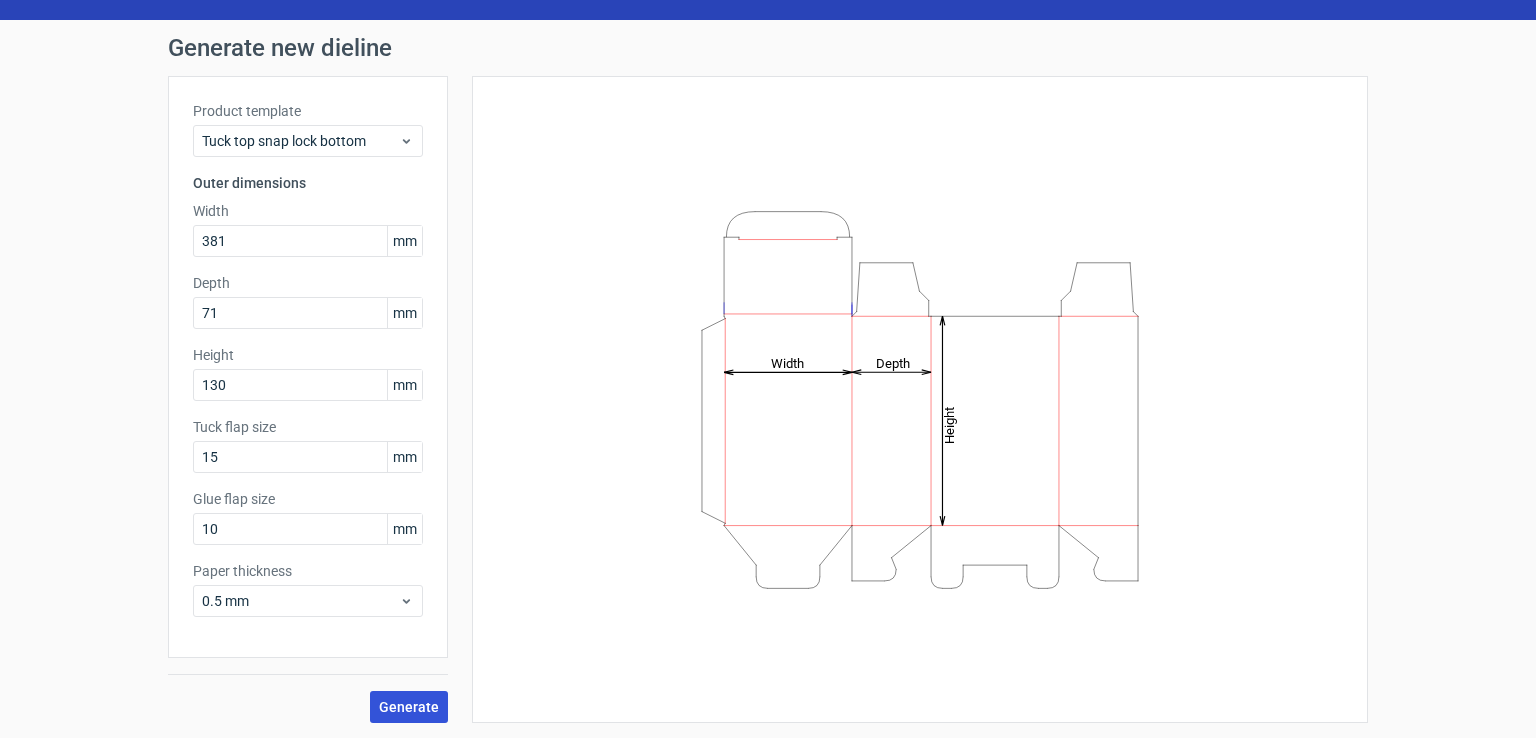 click on "Generate" at bounding box center (409, 707) 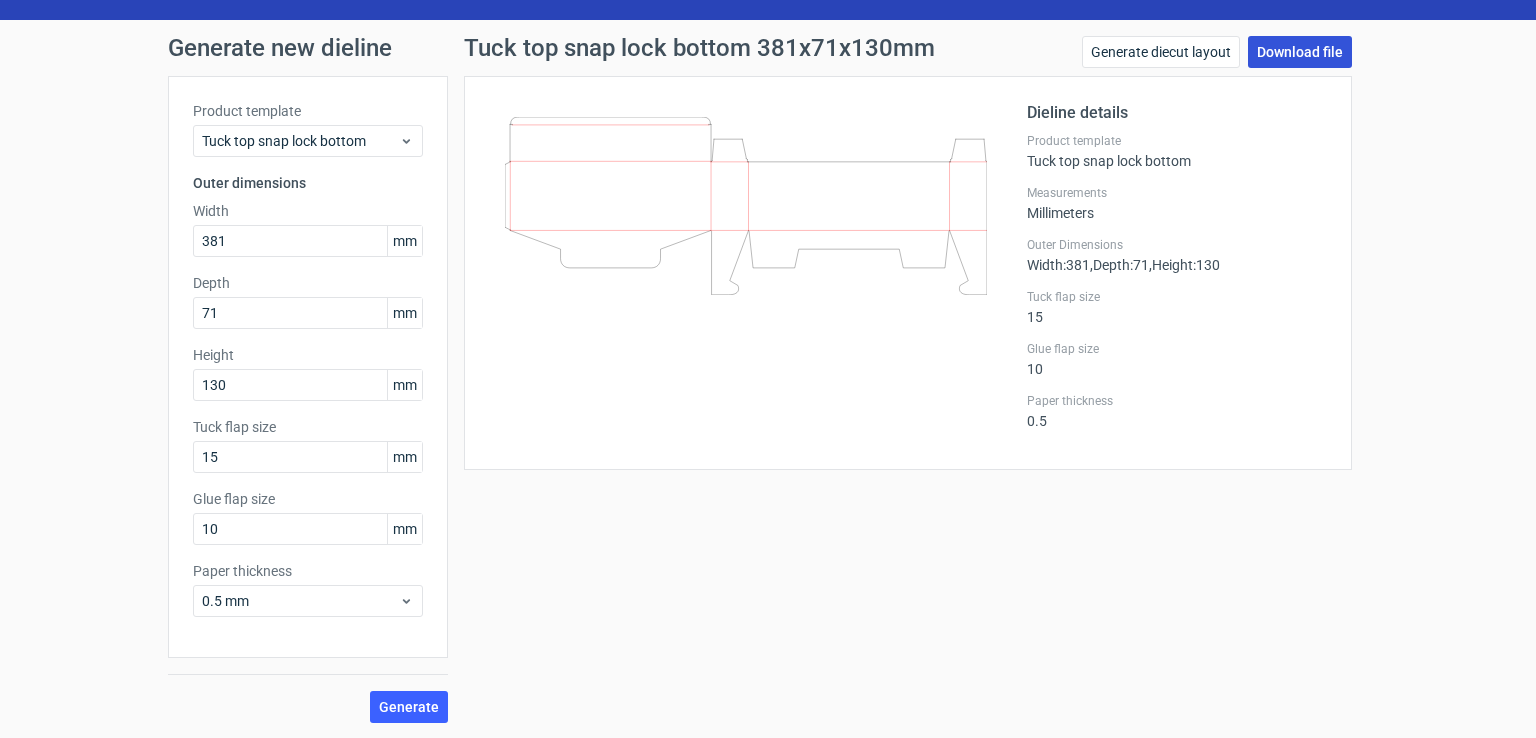 click on "Download file" at bounding box center (1300, 52) 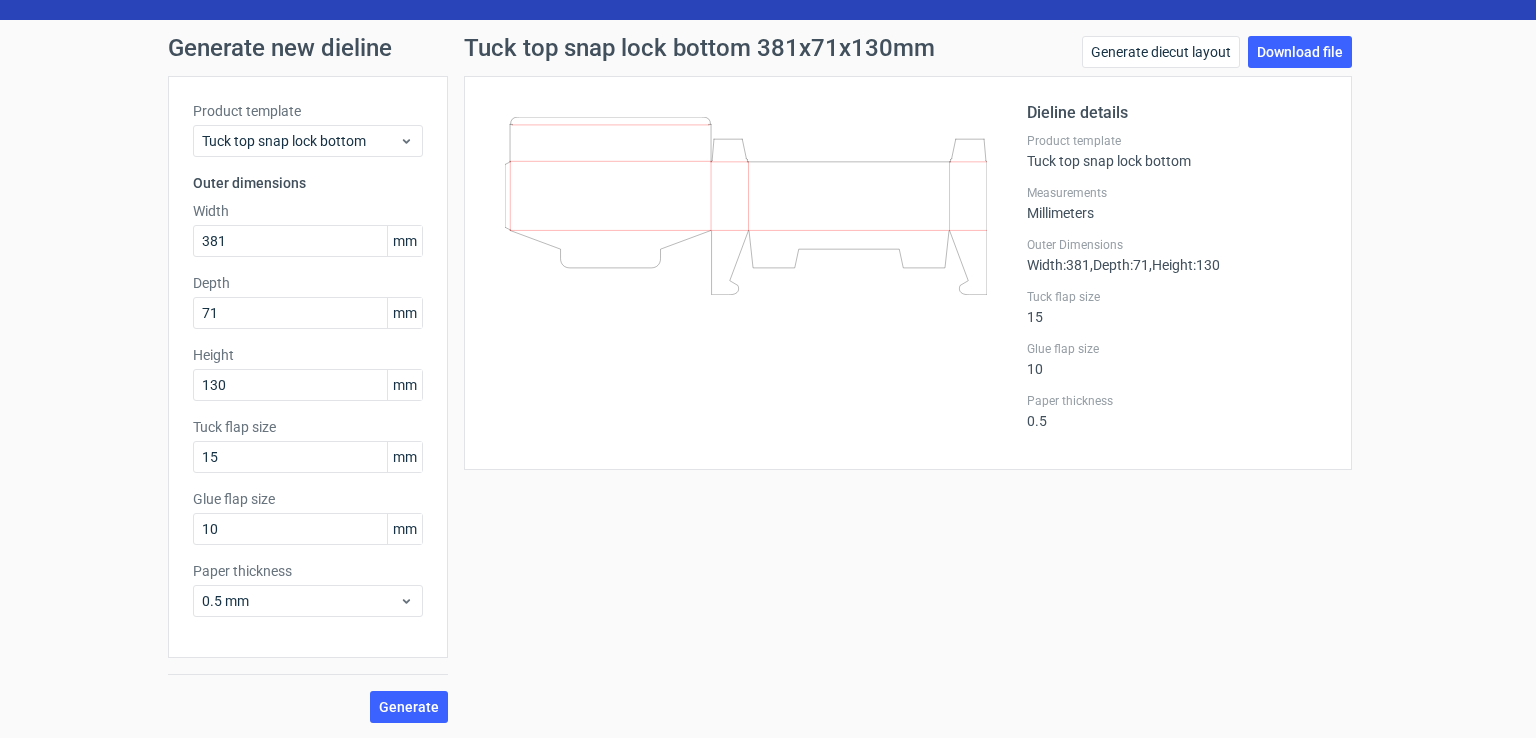 click on "Generate new dieline Product template Tuck top snap lock bottom Outer dimensions Width 381 mm Depth 71 mm Height 130 [PERSON_NAME] flap size 15 mm Glue flap size 10 mm Paper thickness 0.5 mm Generate Tuck top snap lock bottom 381x71x130mm Generate diecut layout Download file
Dieline details Product template Tuck top snap lock bottom Measurements Millimeters Outer Dimensions Width :  381 ,  Depth :  71 ,  Height :  130 Tuck flap size 15 Glue flap size 10 Paper thickness 0.5" at bounding box center [768, 379] 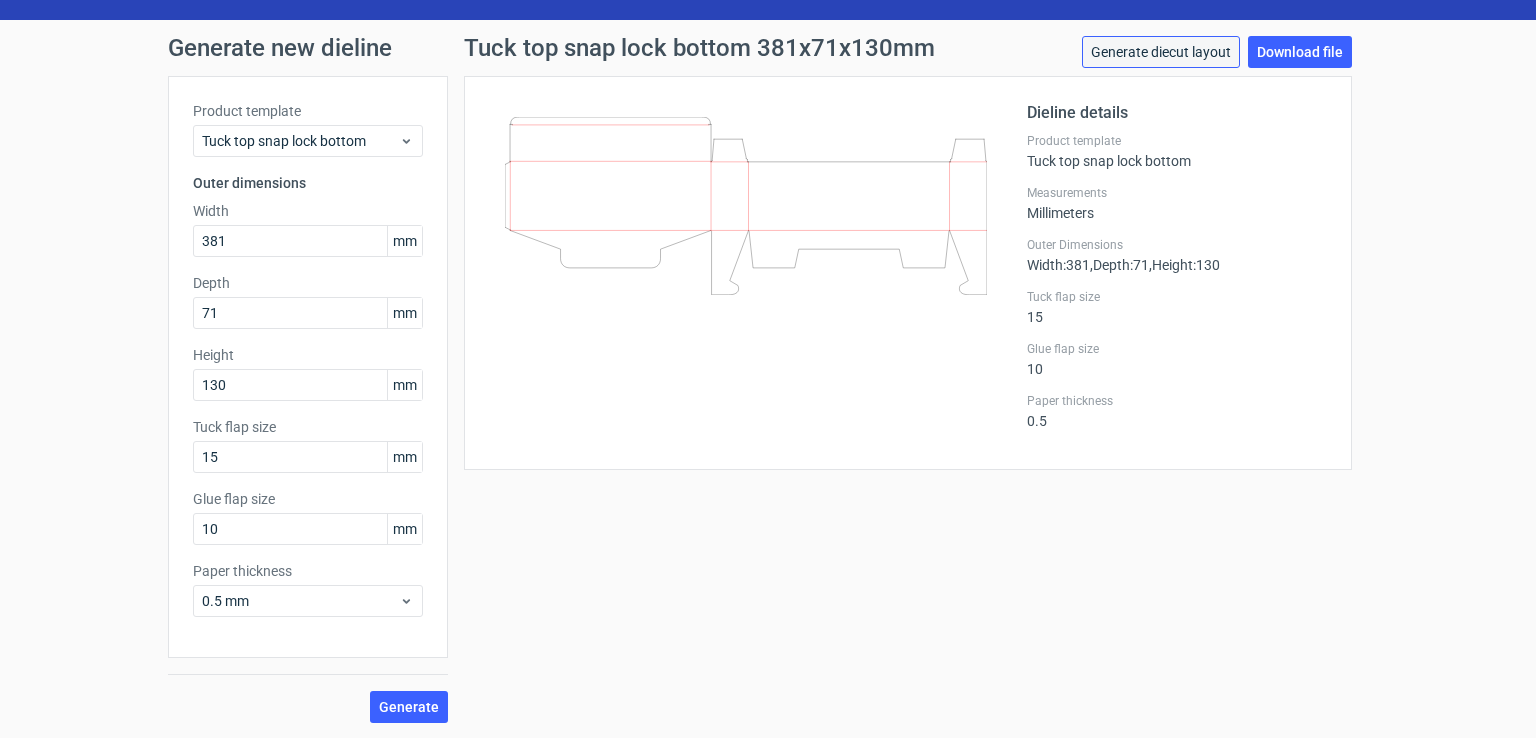 click on "Generate diecut layout" at bounding box center [1161, 52] 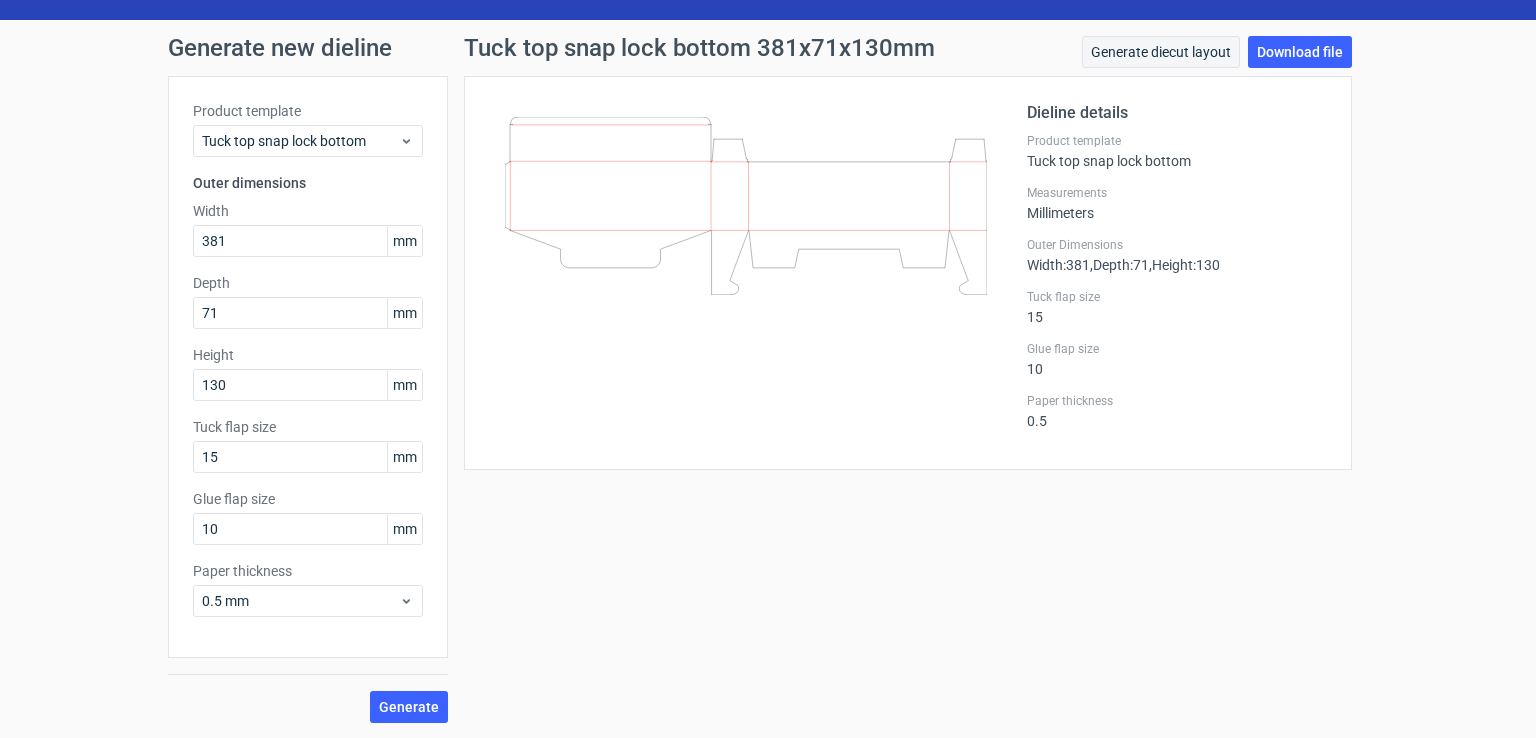scroll, scrollTop: 0, scrollLeft: 0, axis: both 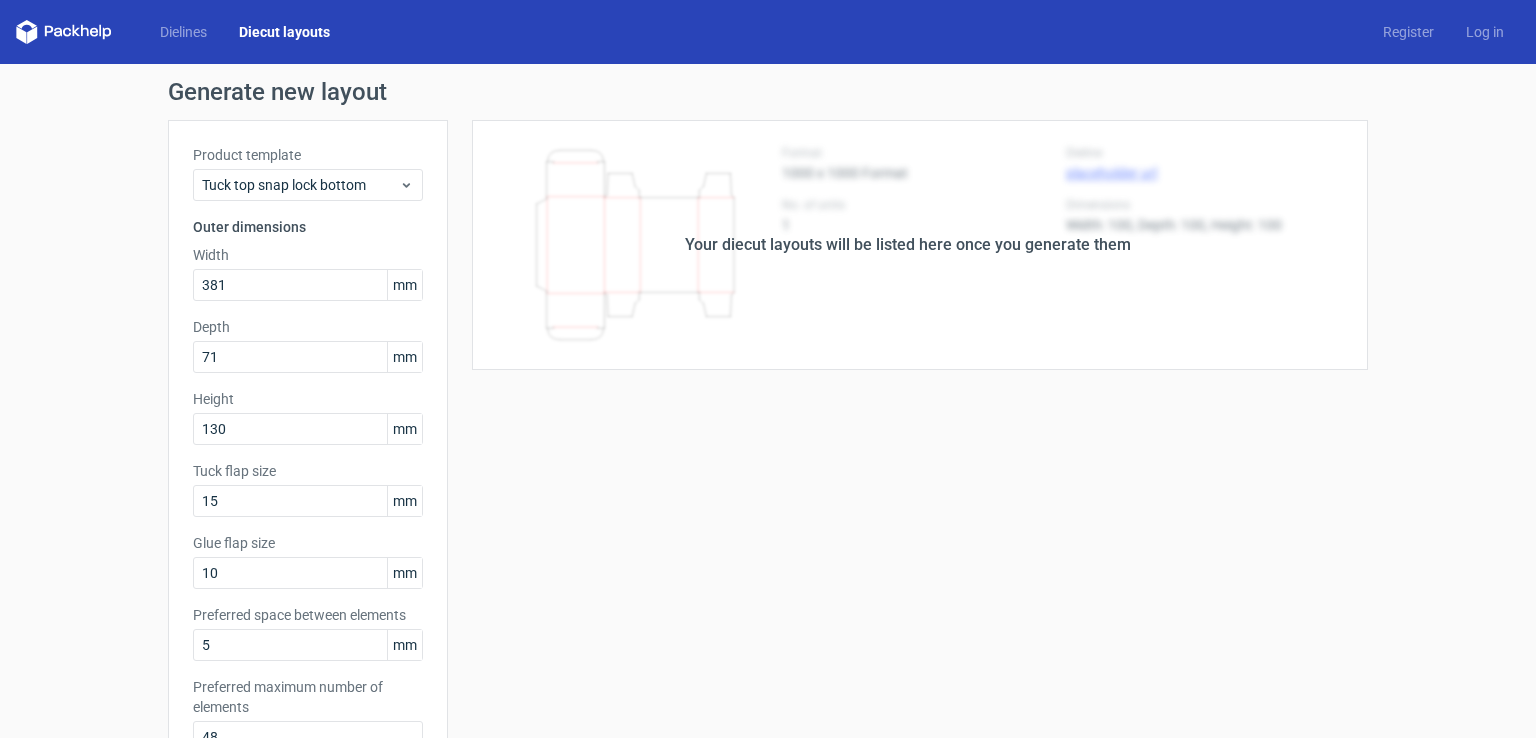 click on "Your diecut layouts will be listed here once you generate them" at bounding box center [908, 245] 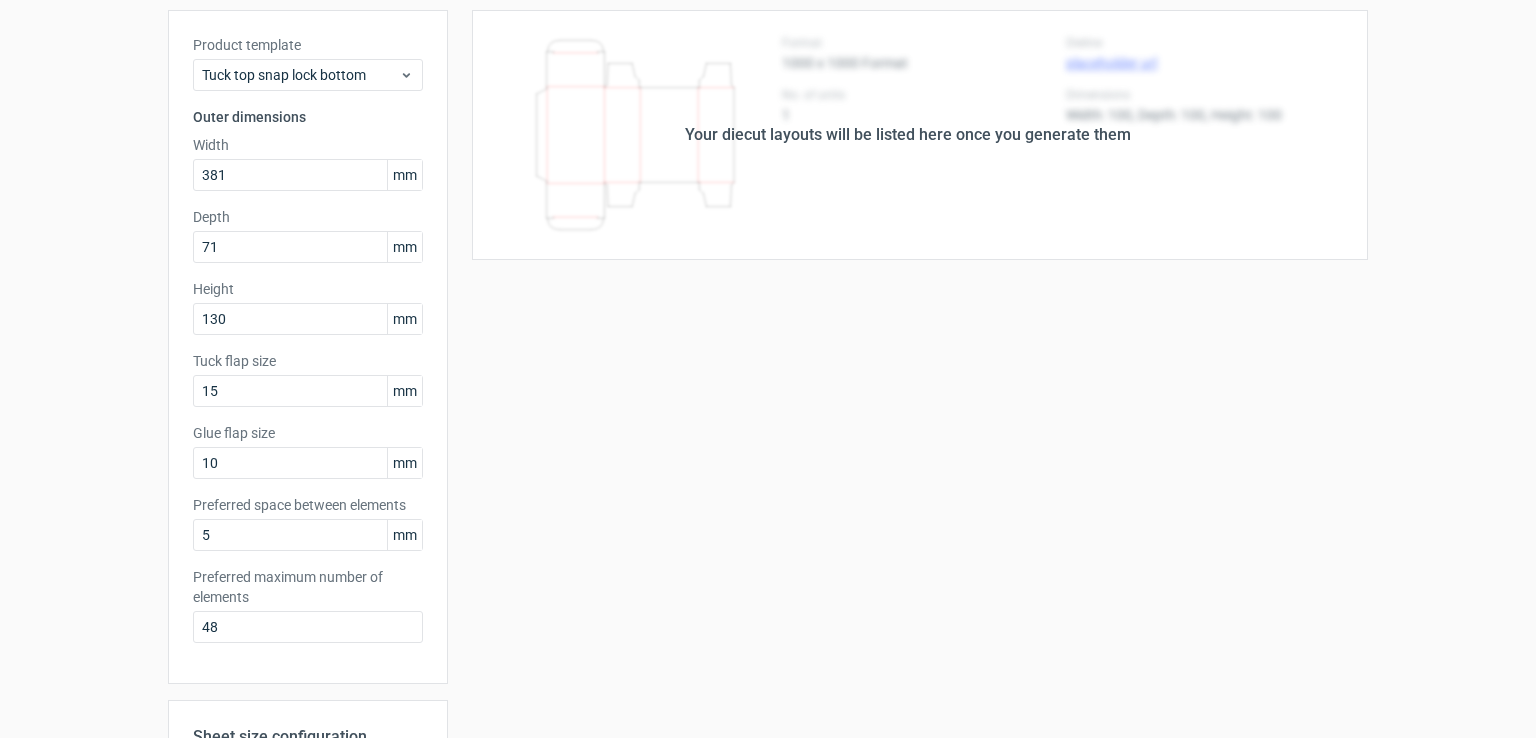 scroll, scrollTop: 0, scrollLeft: 0, axis: both 